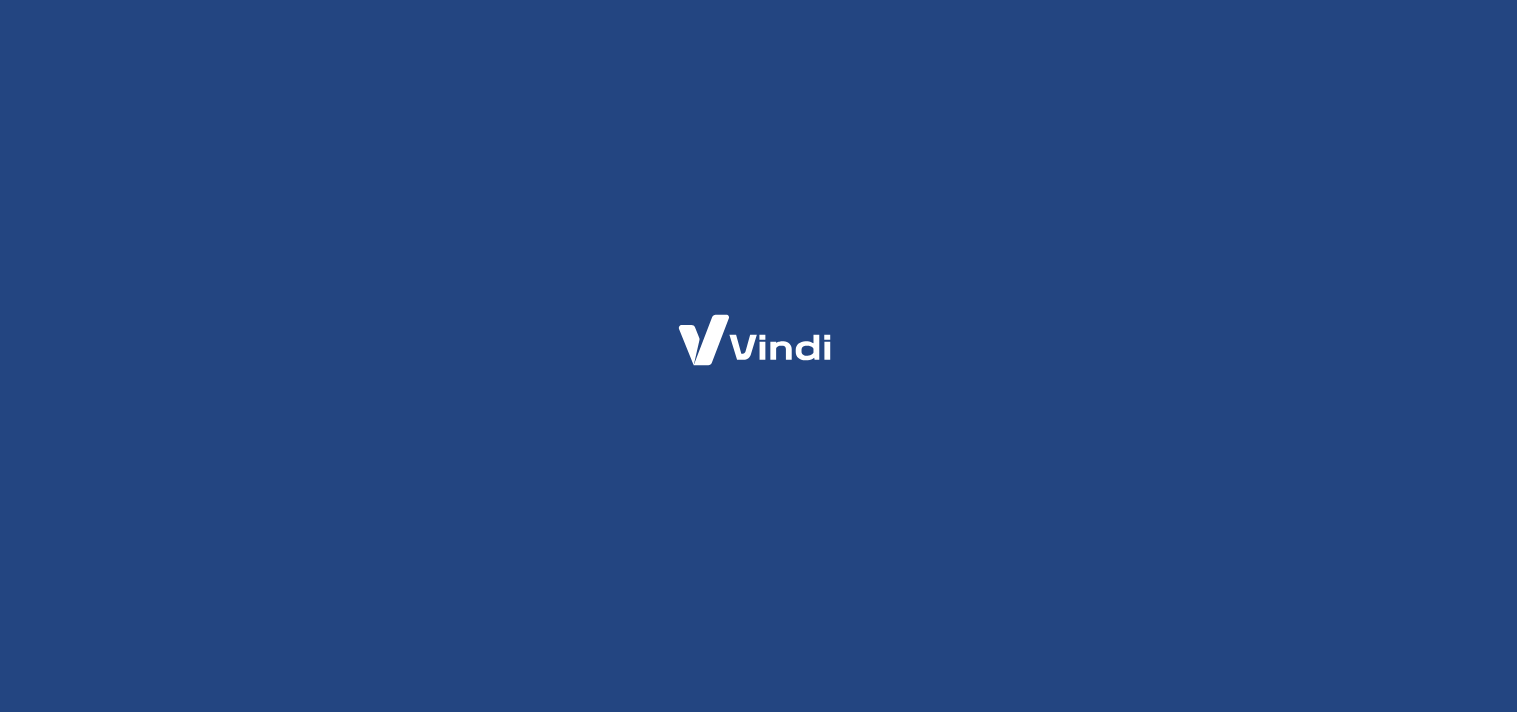 scroll, scrollTop: 0, scrollLeft: 0, axis: both 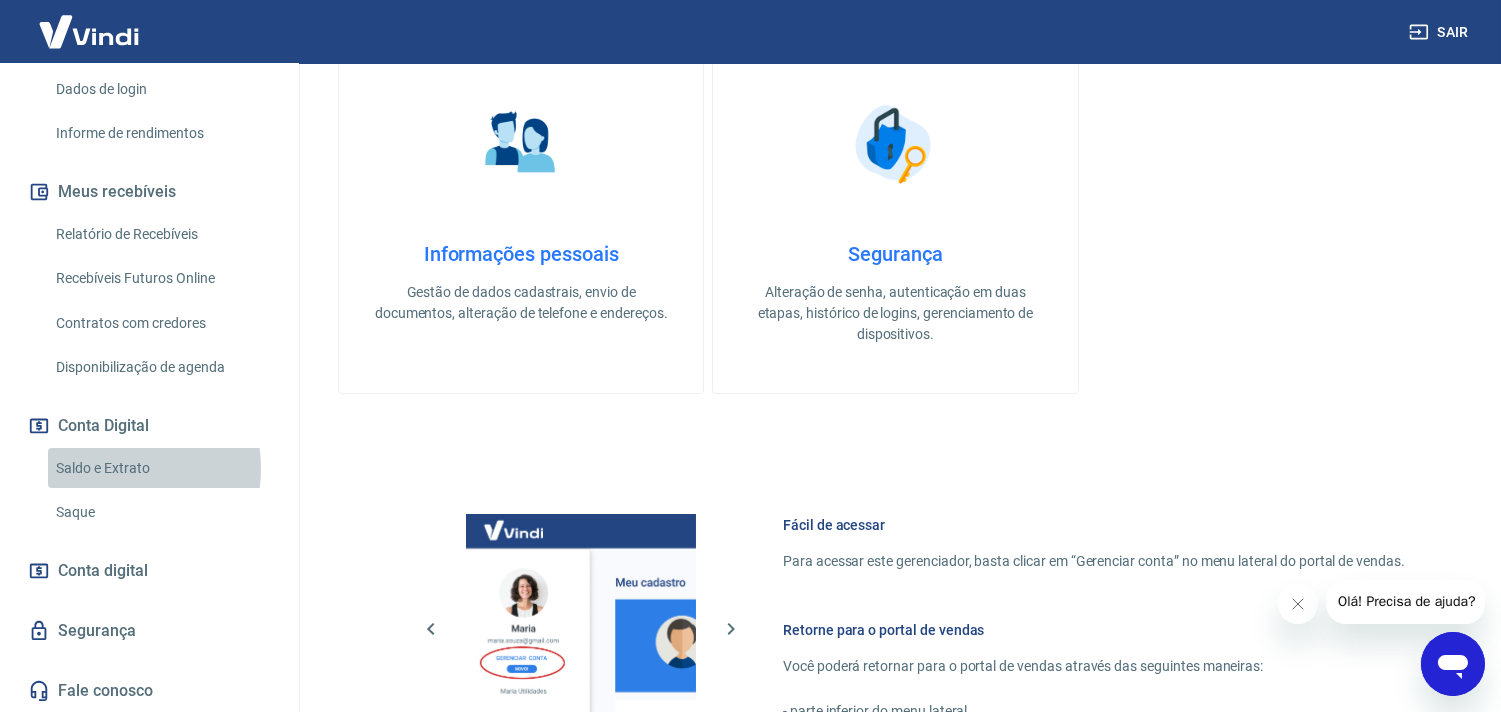 click on "Saldo e Extrato" at bounding box center (161, 468) 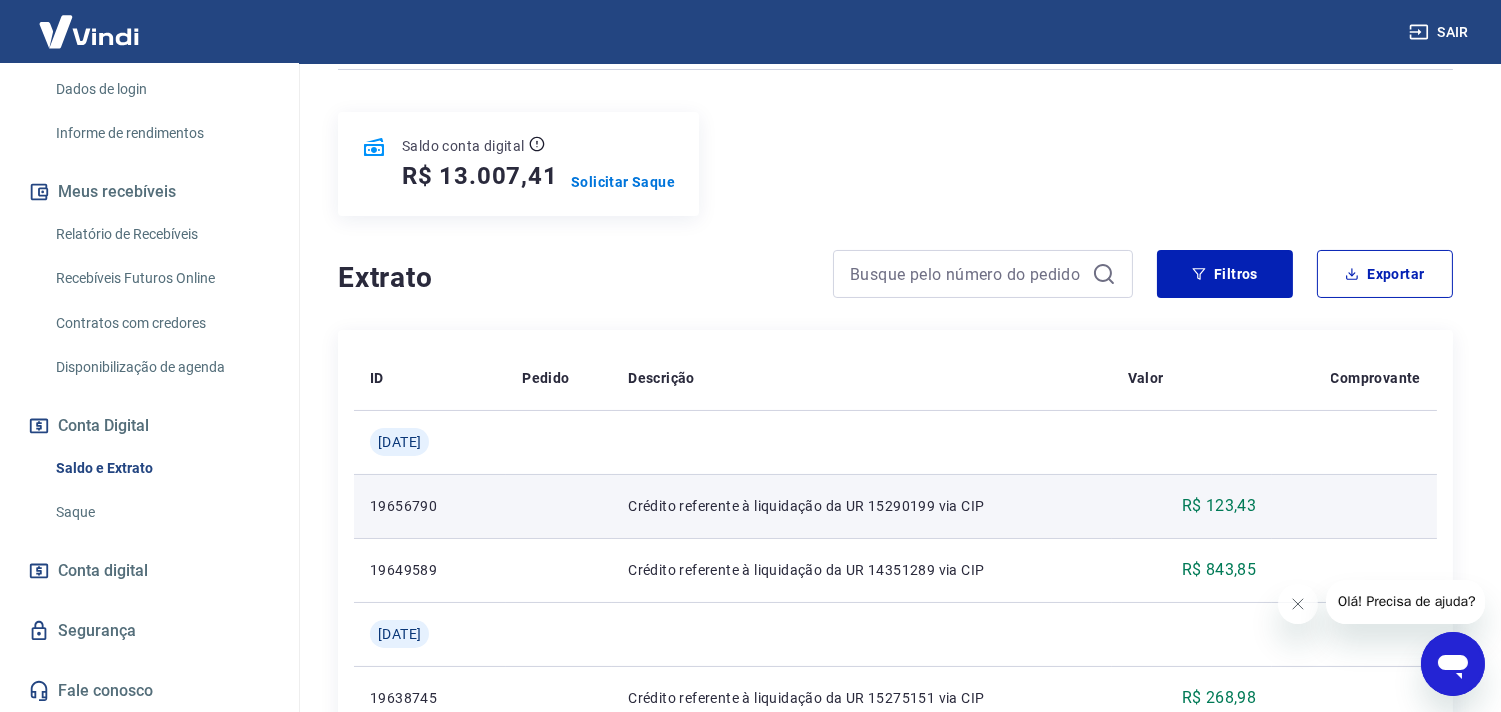 scroll, scrollTop: 222, scrollLeft: 0, axis: vertical 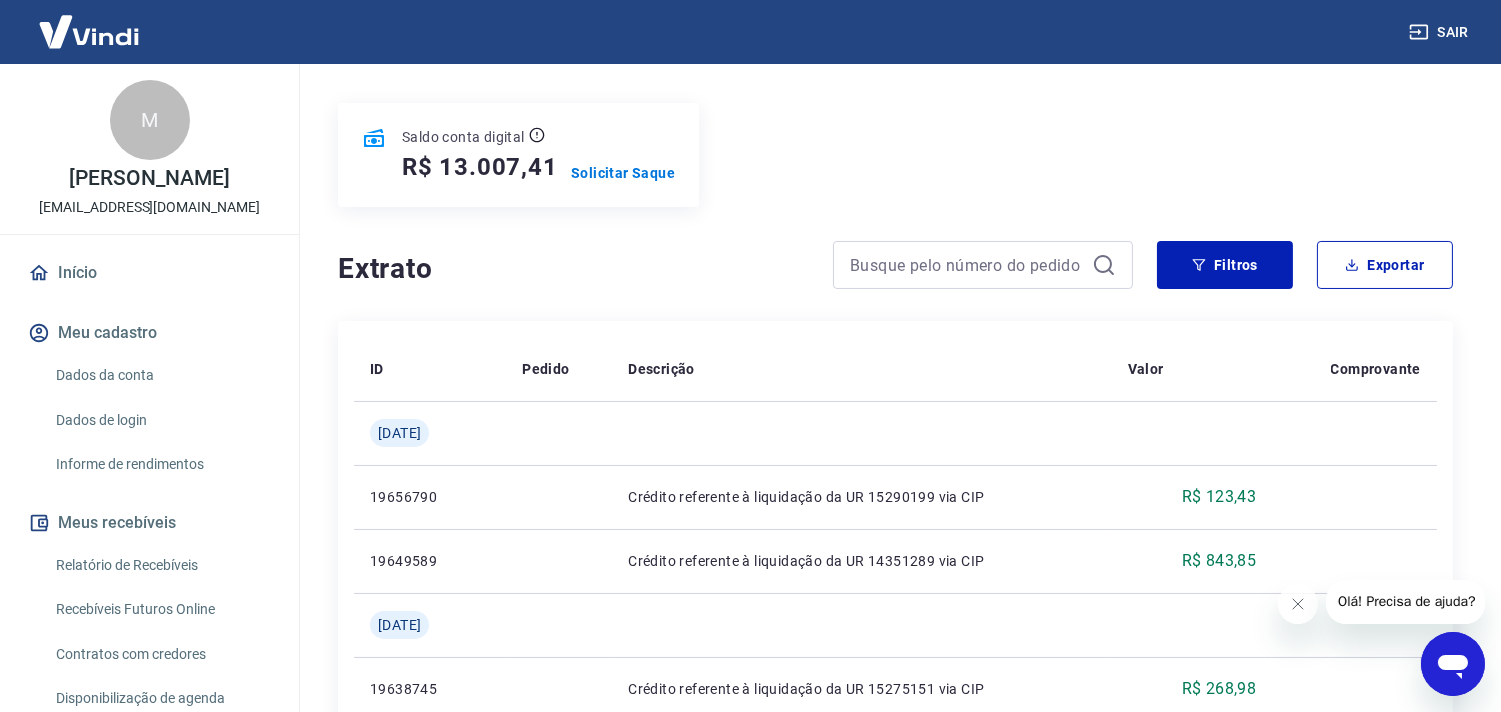 click on "Início" at bounding box center (149, 273) 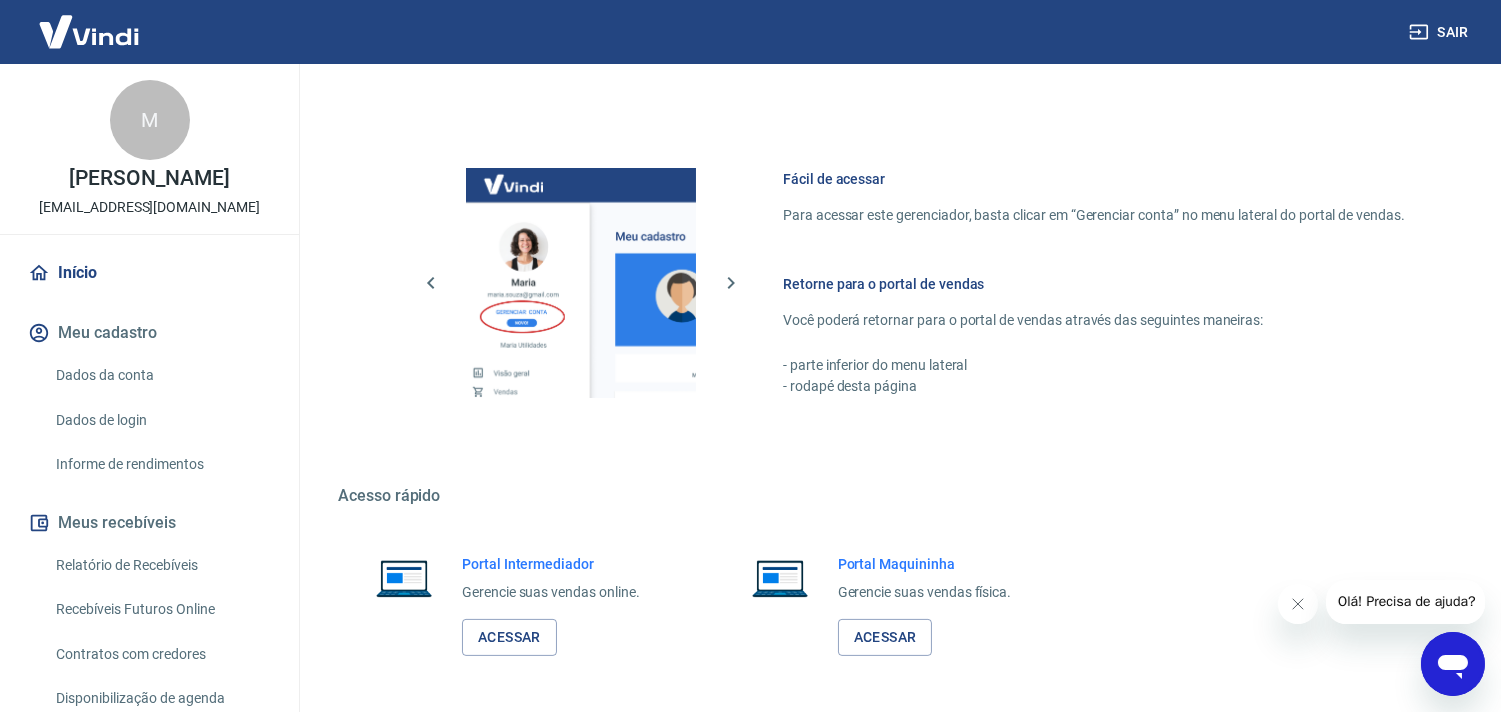 scroll, scrollTop: 867, scrollLeft: 0, axis: vertical 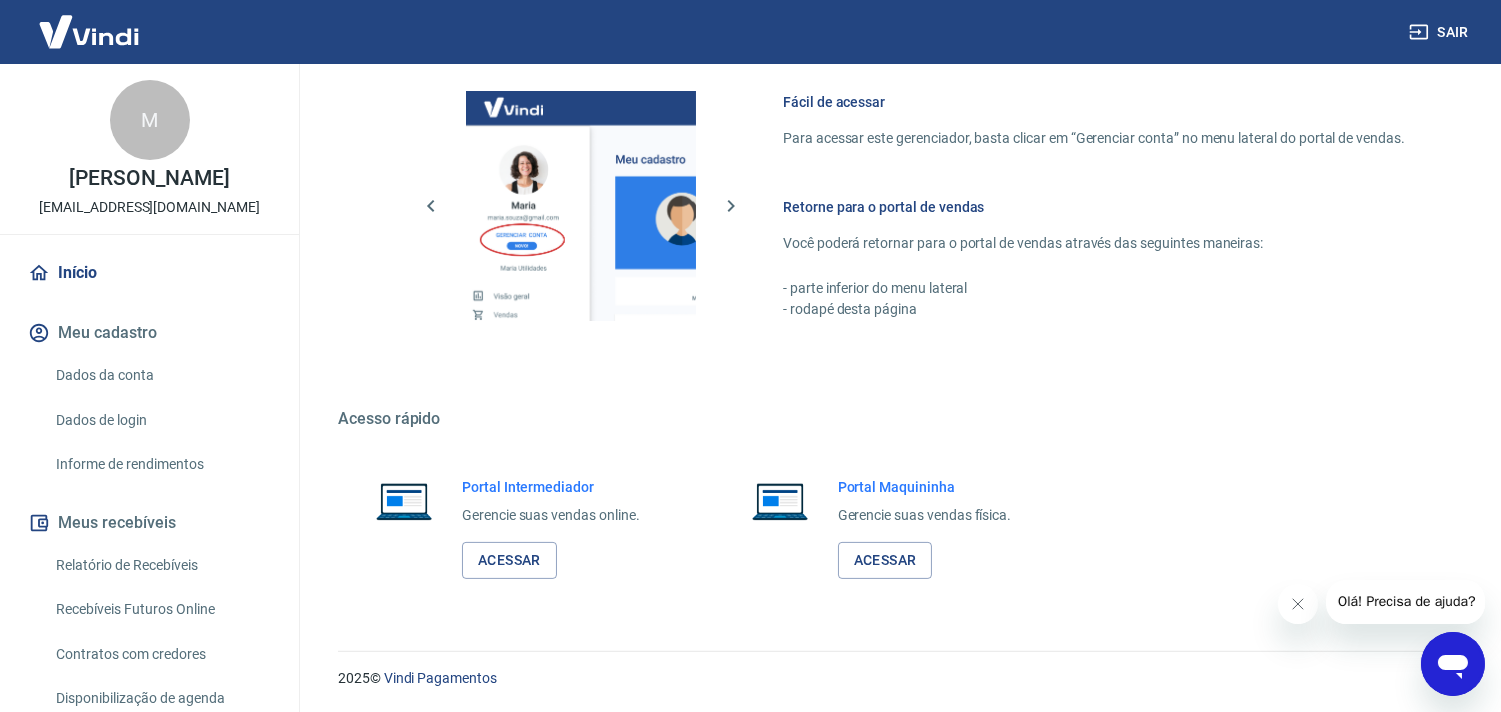 click on "Portal Intermediador Gerencie suas vendas online. Acessar" at bounding box center (551, 528) 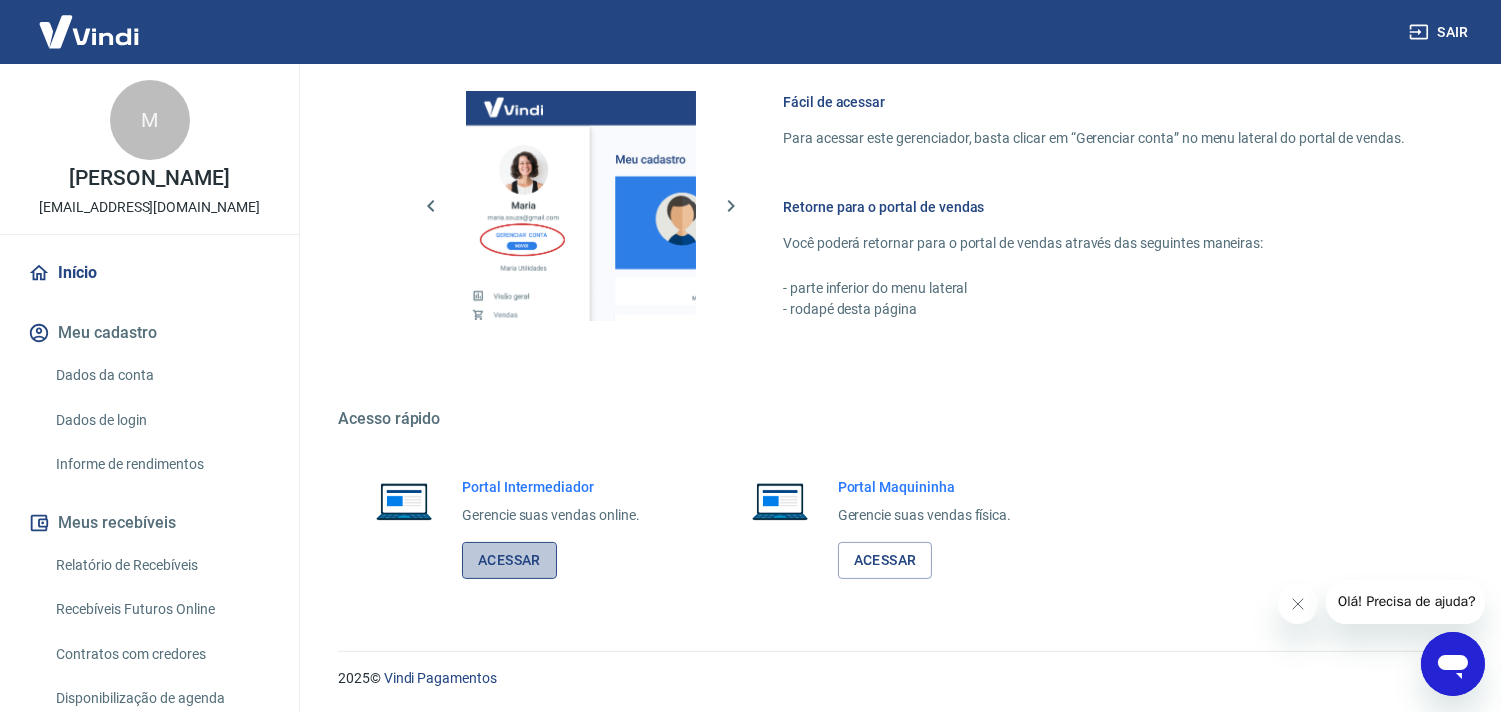 click on "Acessar" at bounding box center [509, 560] 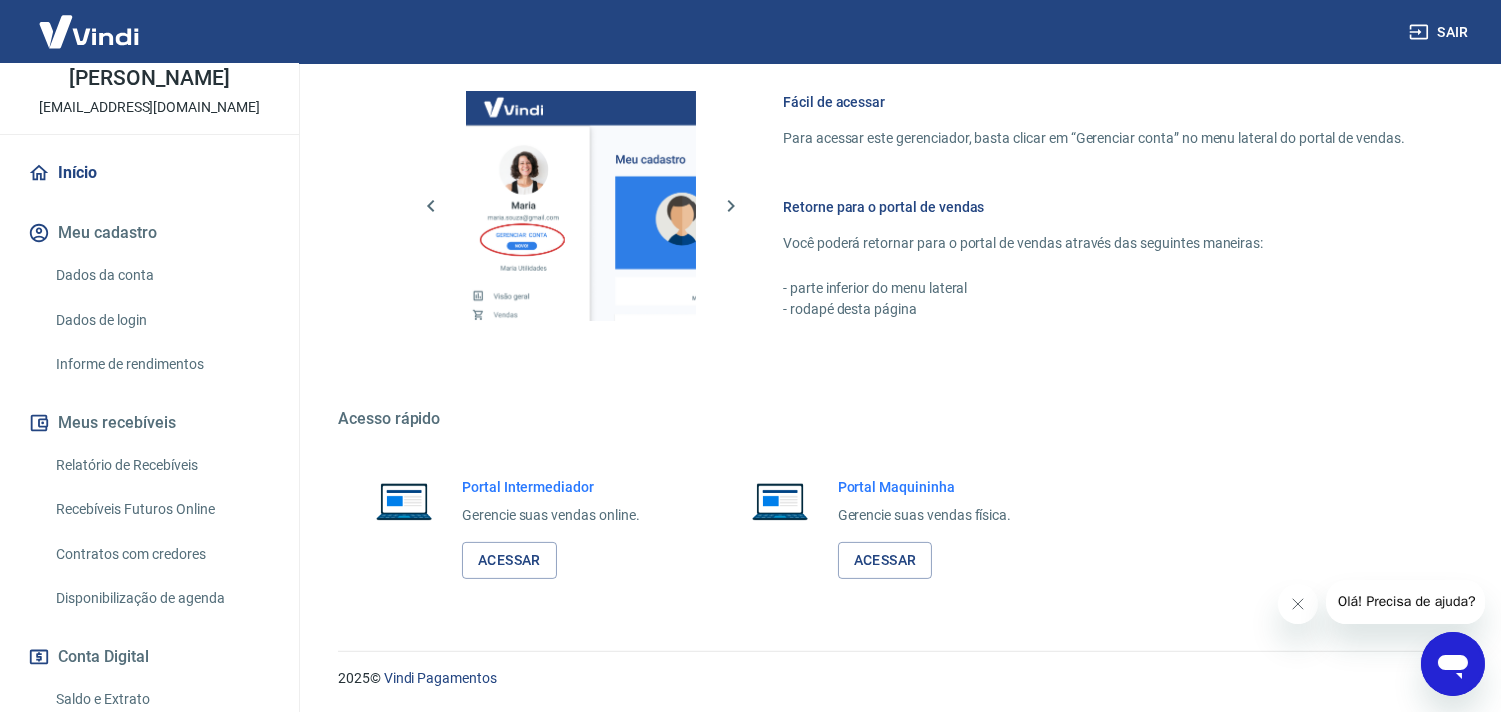 scroll, scrollTop: 331, scrollLeft: 0, axis: vertical 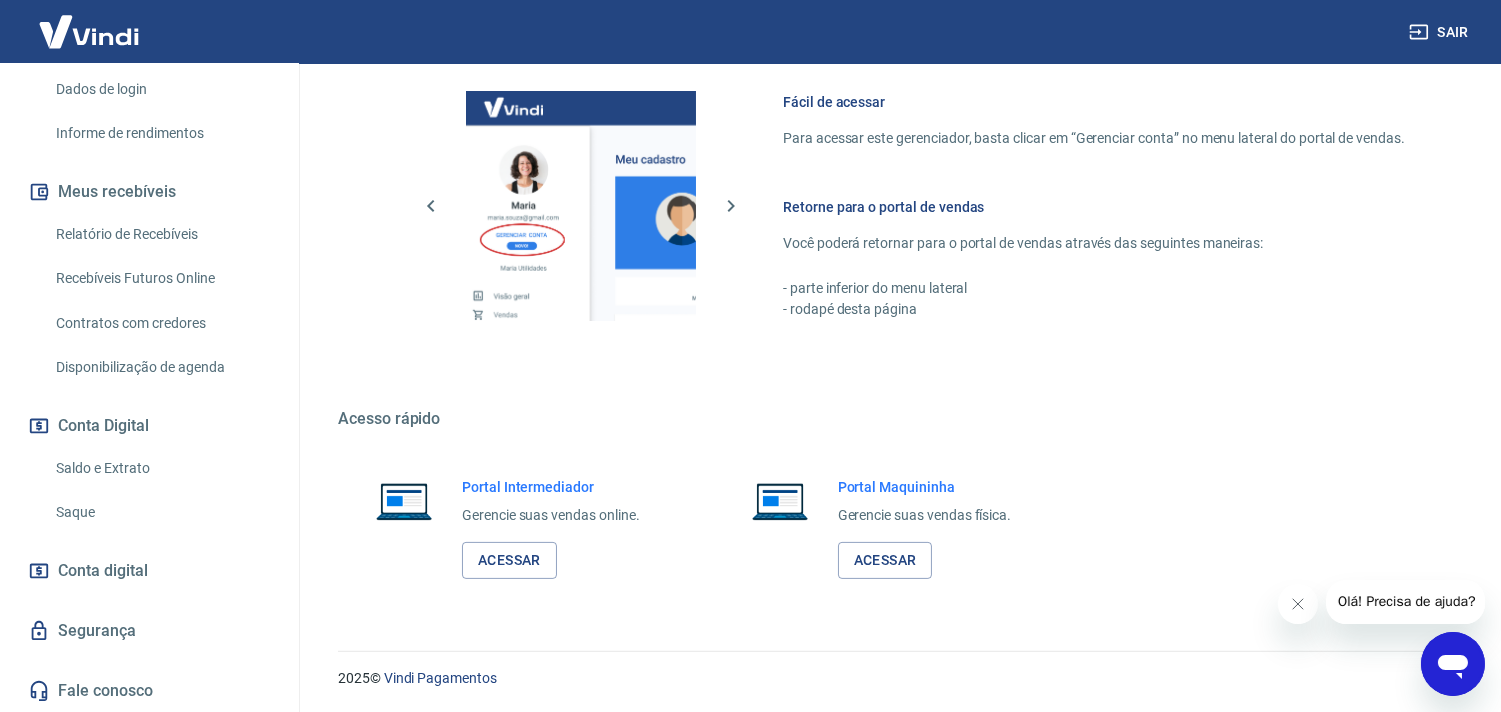click on "Relatório de Recebíveis" at bounding box center [161, 234] 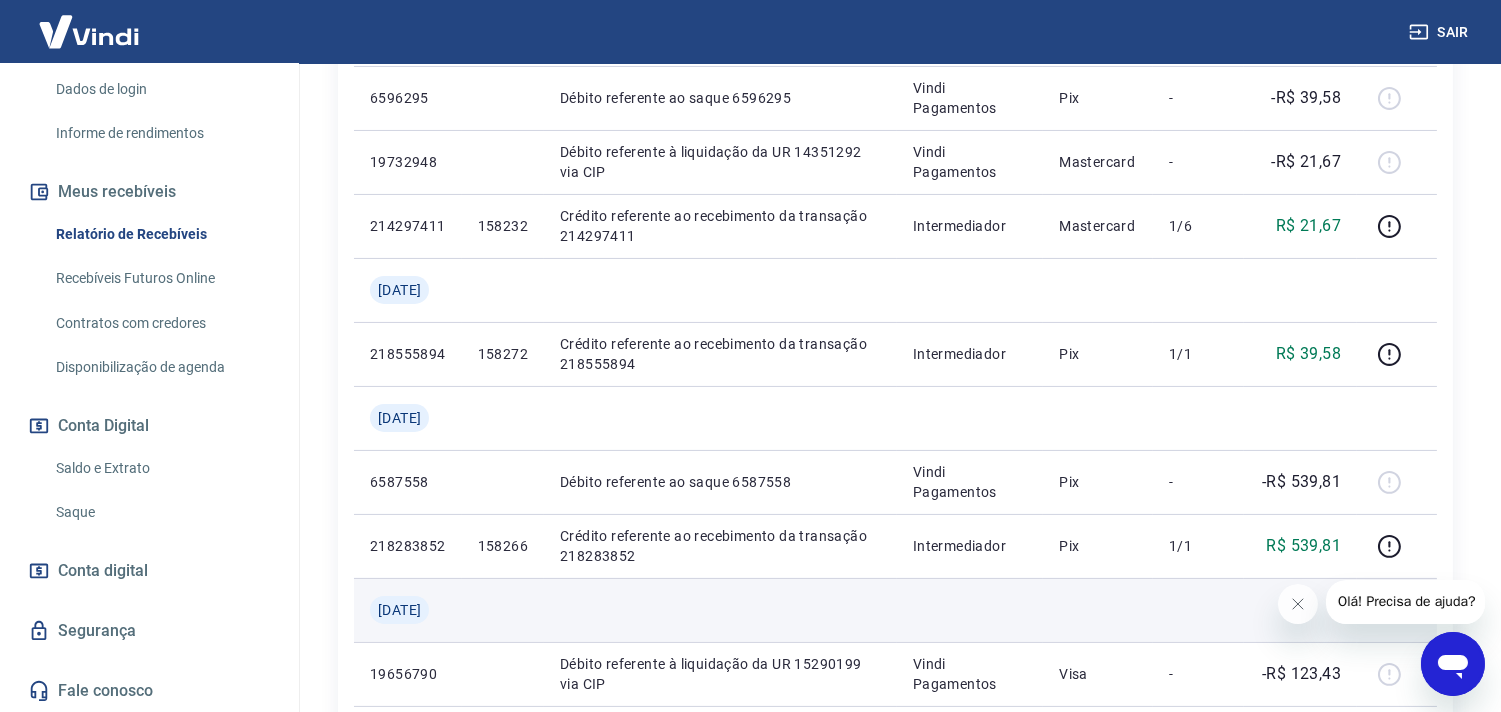 scroll, scrollTop: 666, scrollLeft: 0, axis: vertical 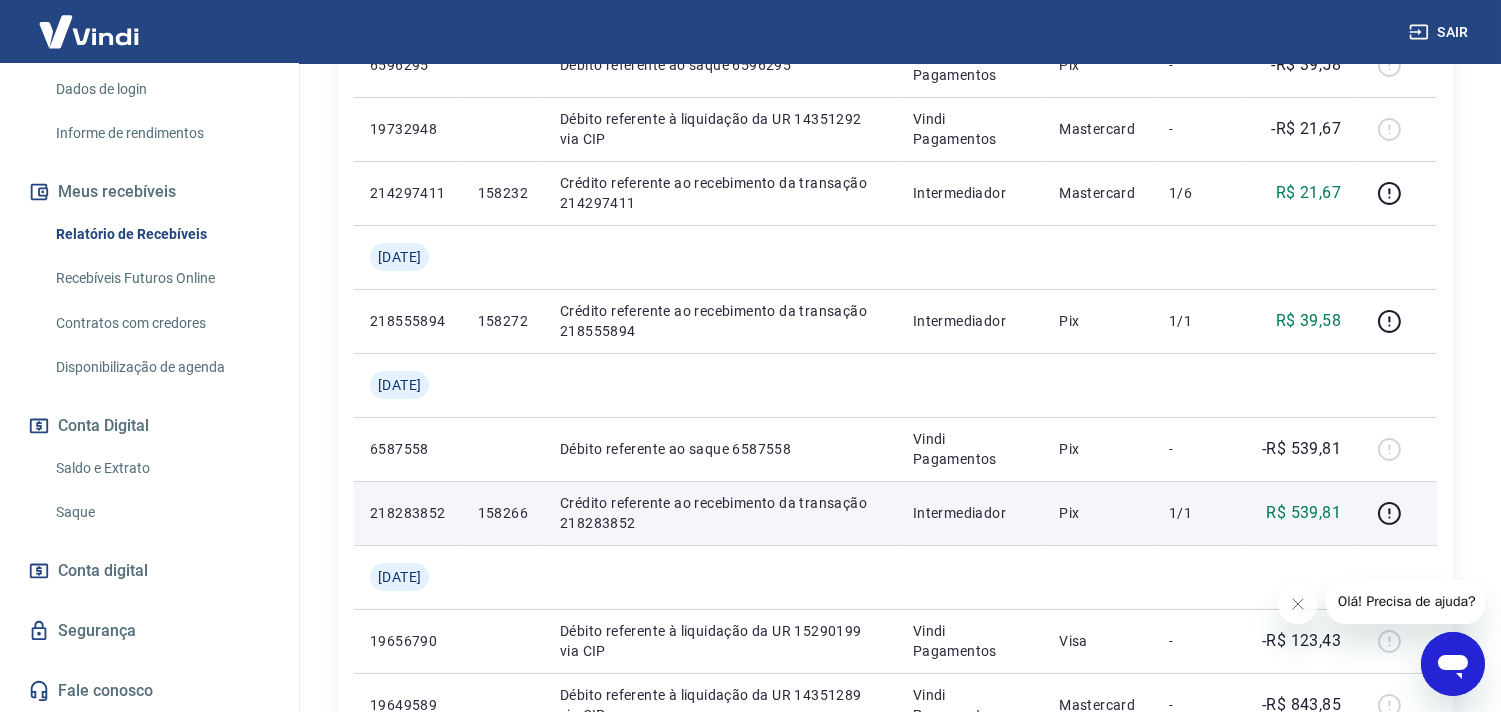 click on "158266" at bounding box center [503, 513] 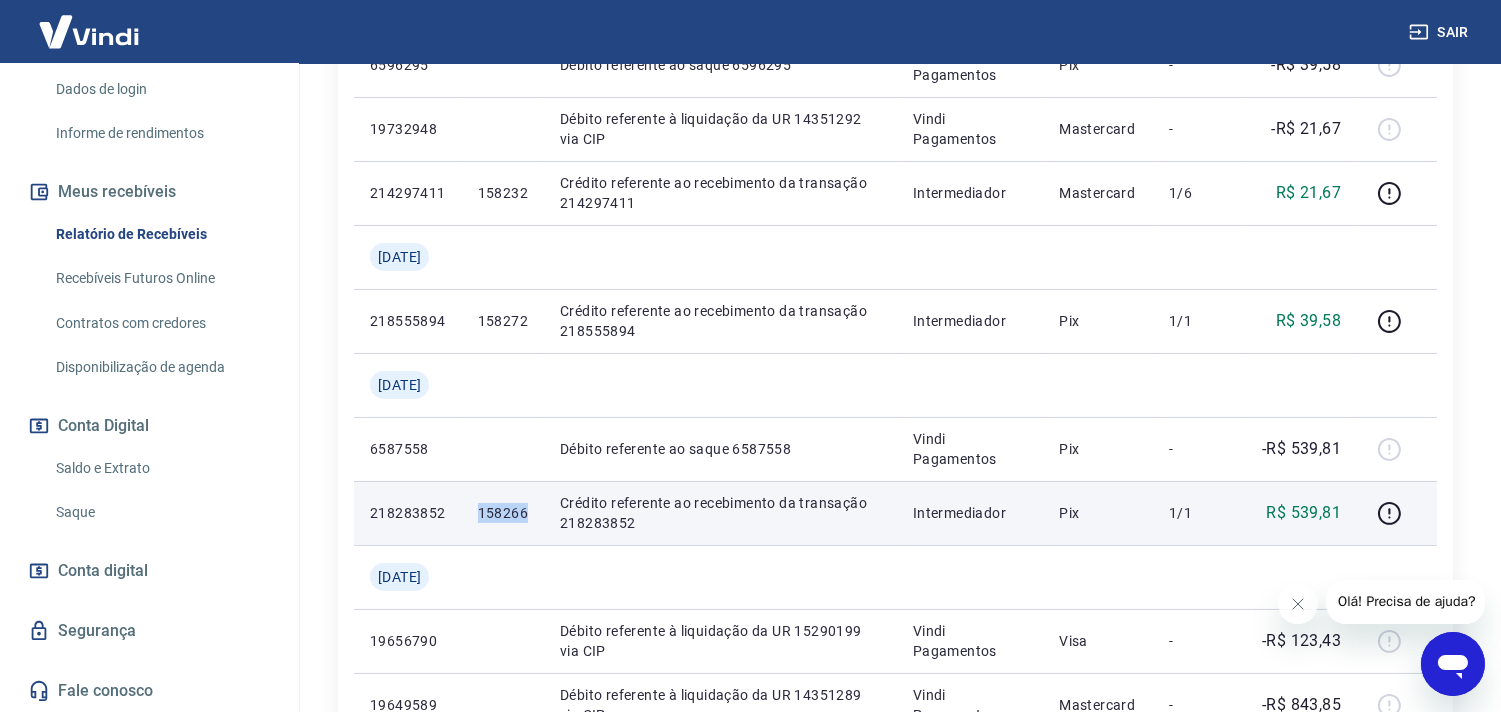 click on "158266" at bounding box center (503, 513) 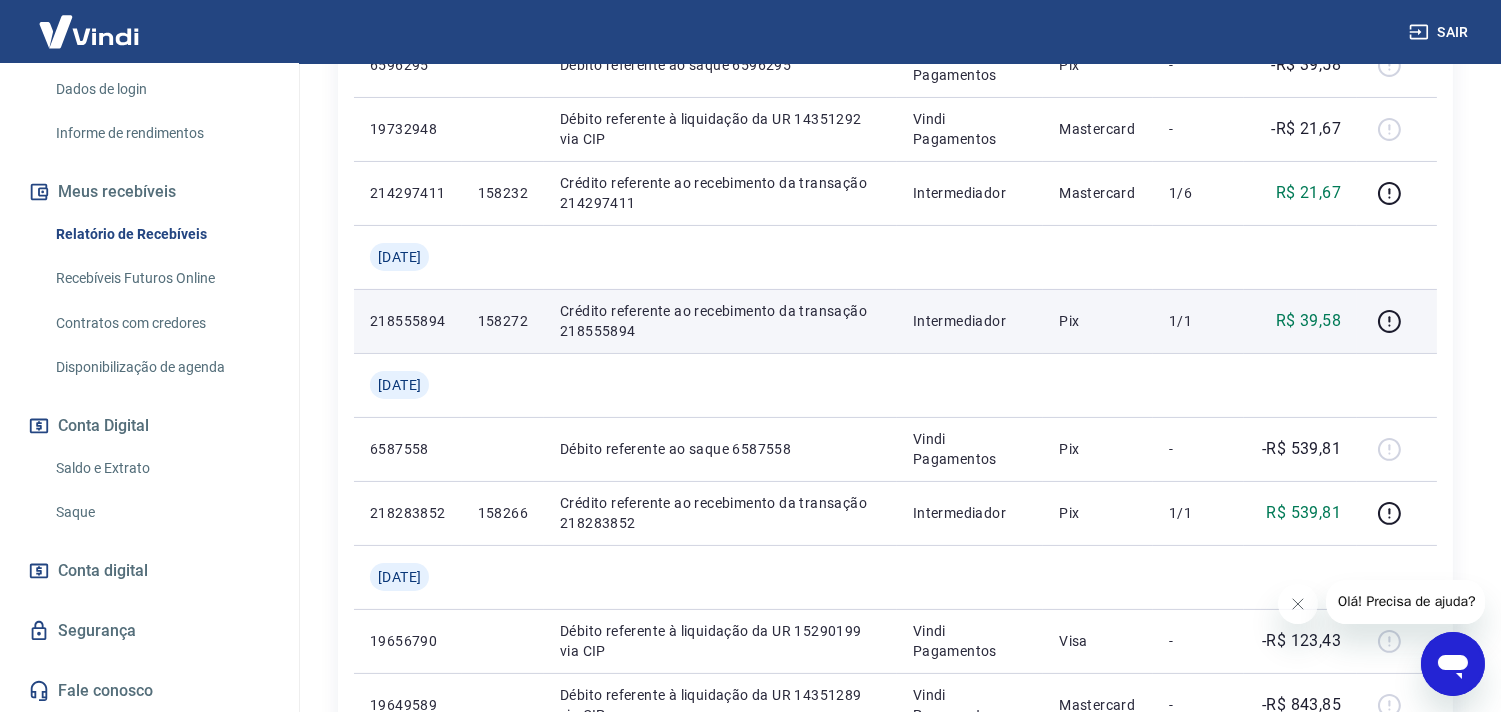 click on "158272" at bounding box center [503, 321] 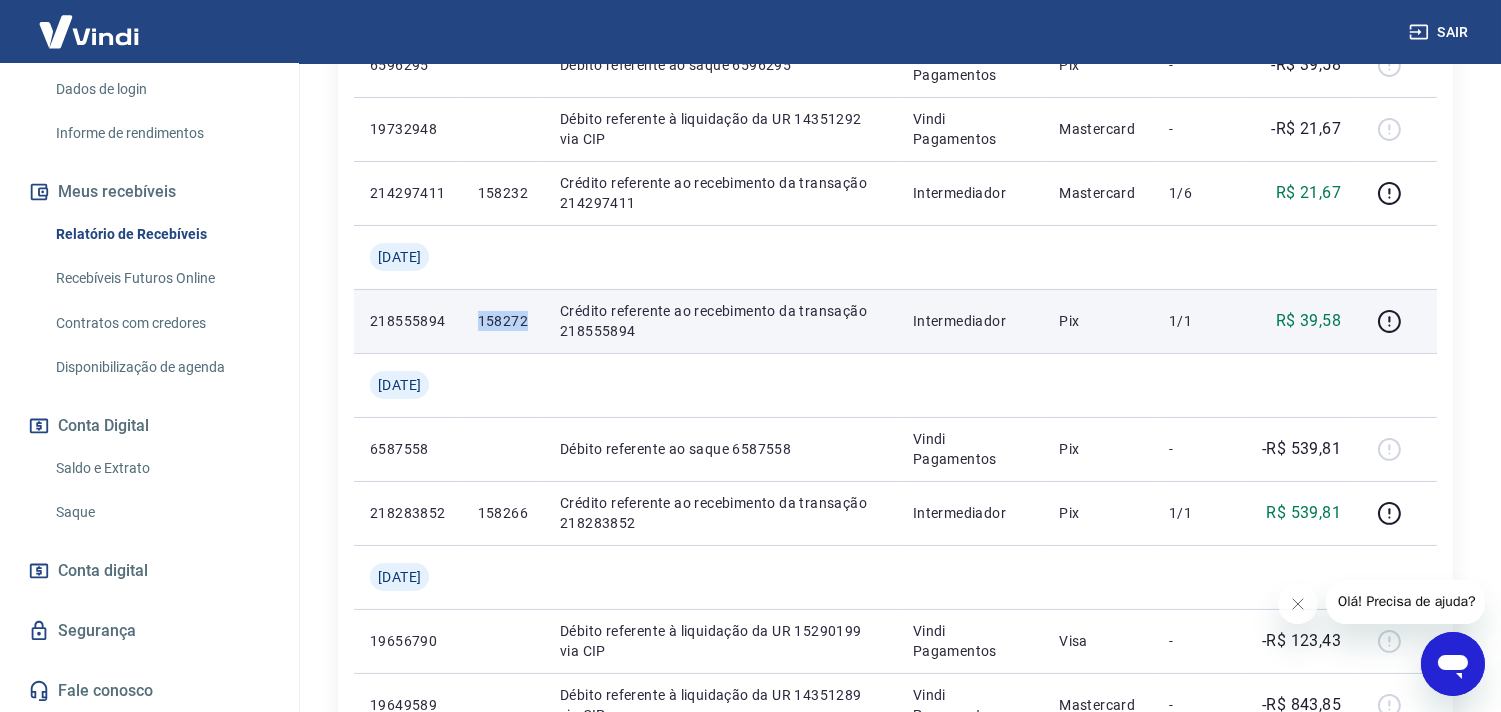 click on "158272" at bounding box center [503, 321] 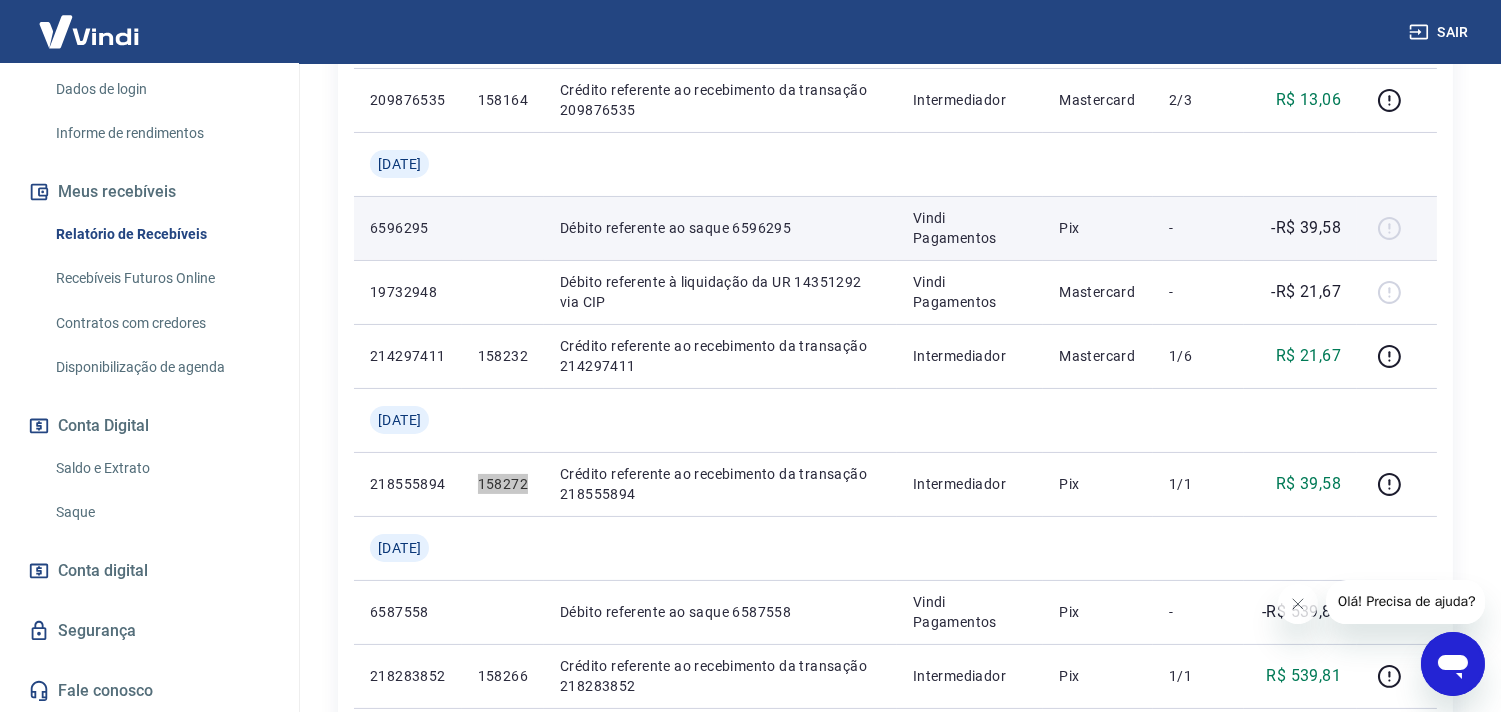scroll, scrollTop: 555, scrollLeft: 0, axis: vertical 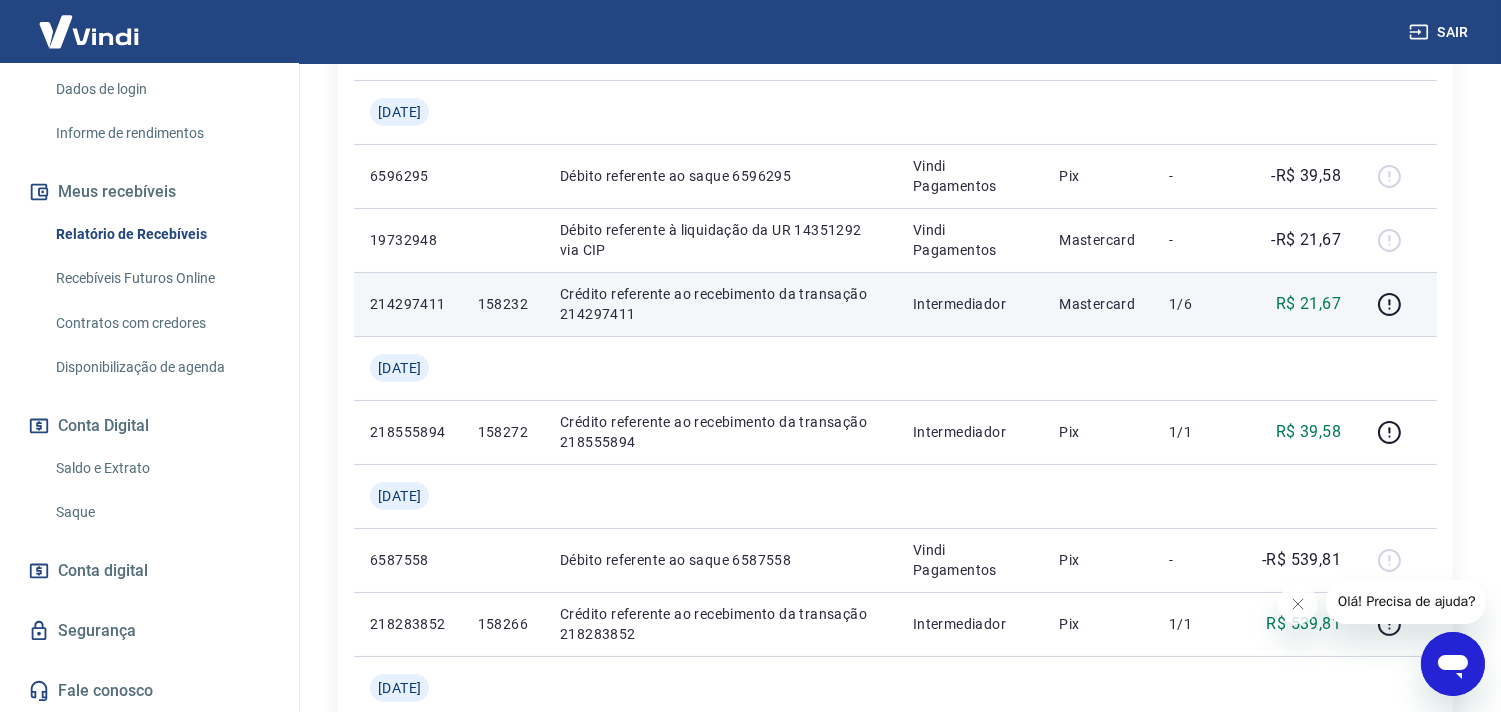 click on "158232" at bounding box center (503, 304) 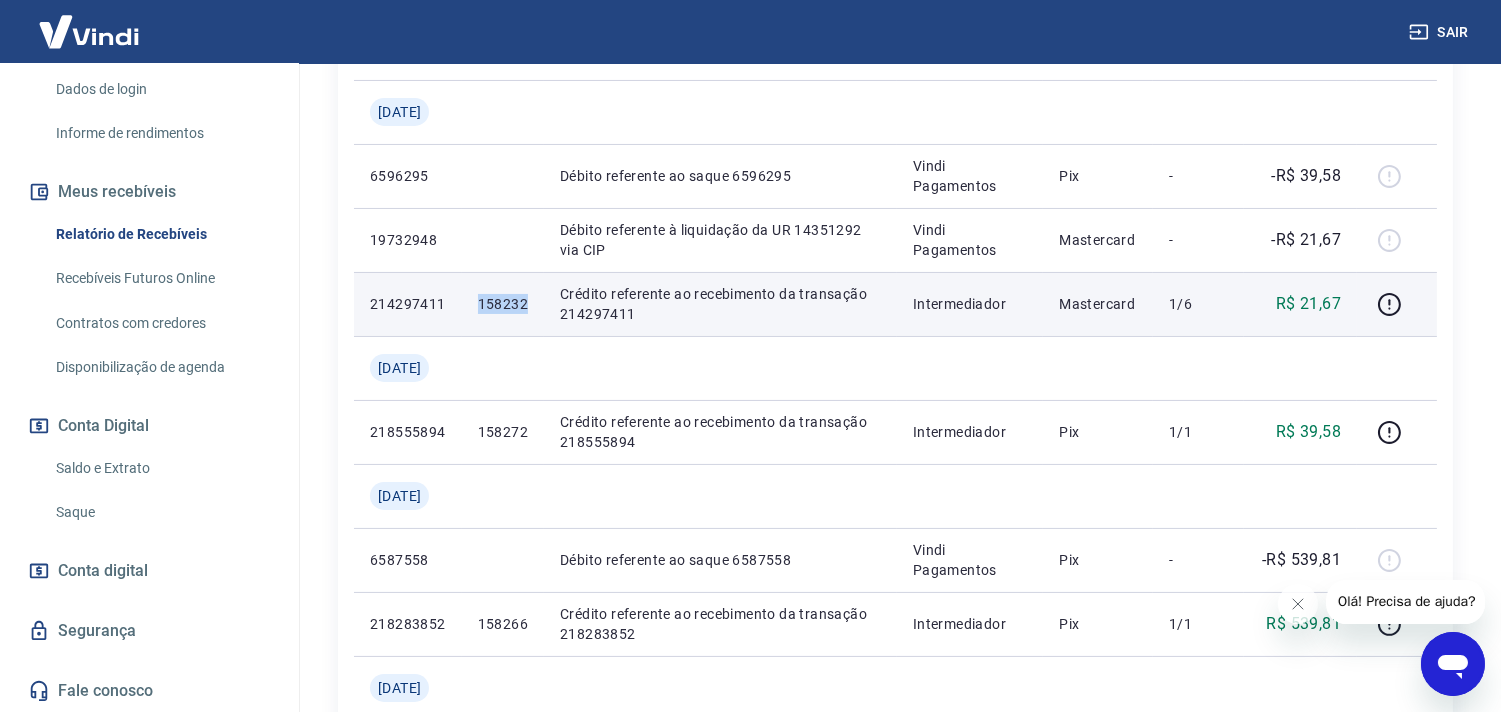 click on "158232" at bounding box center [503, 304] 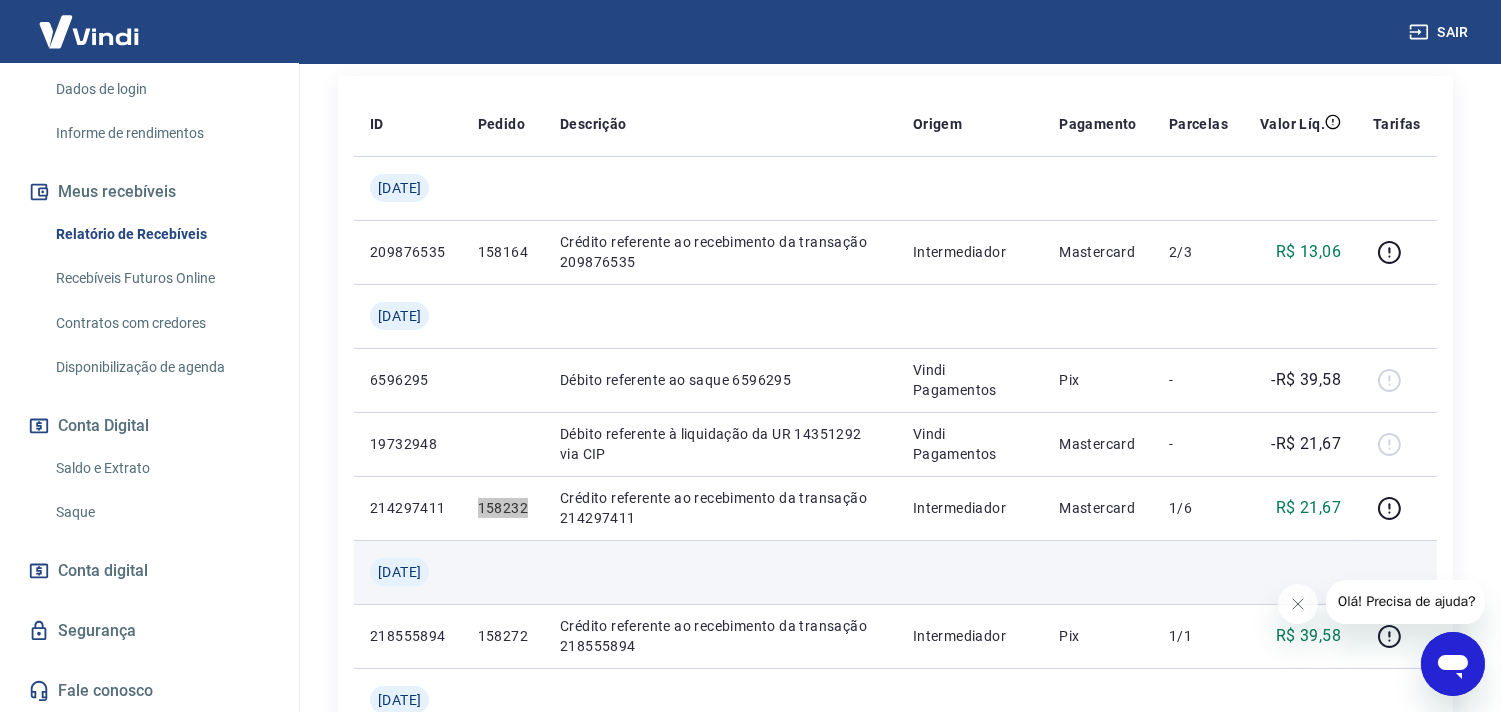 scroll, scrollTop: 333, scrollLeft: 0, axis: vertical 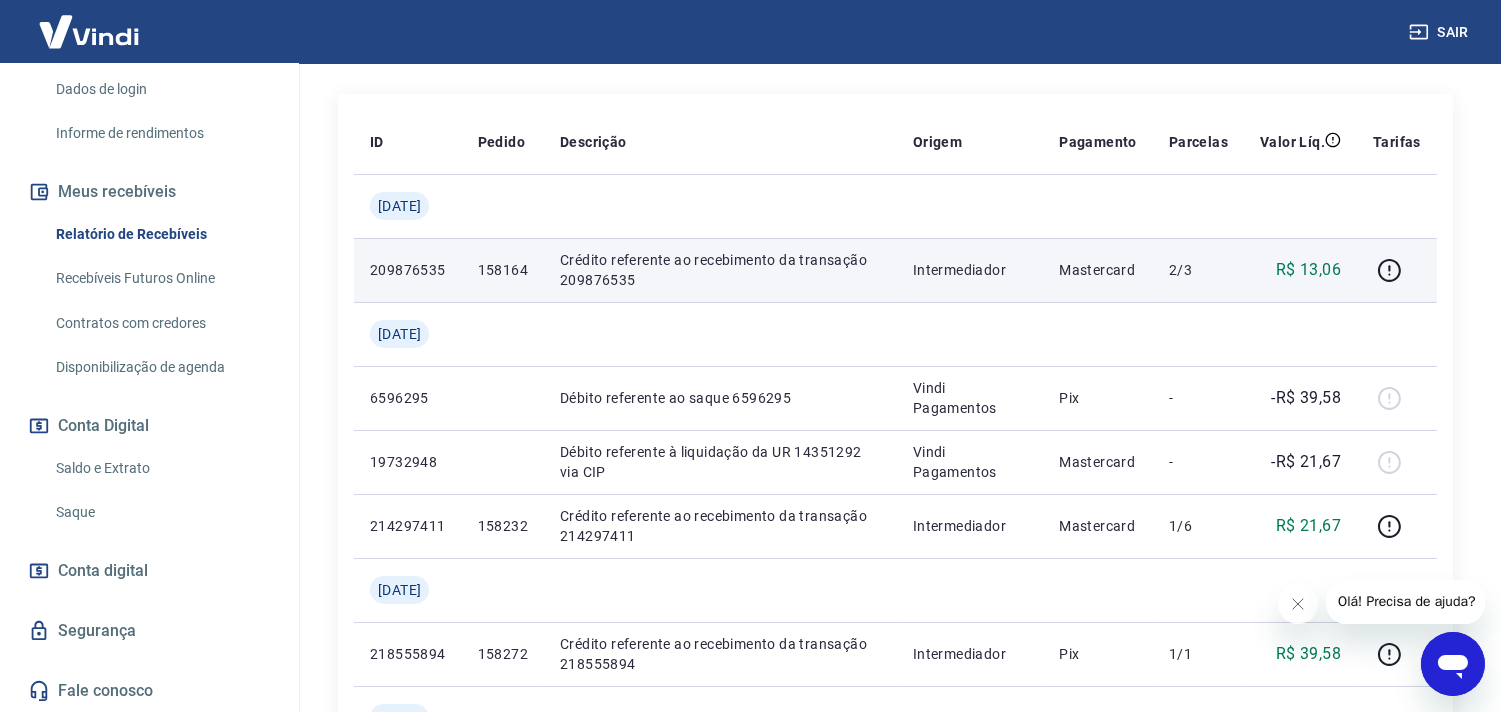 click on "158164" at bounding box center [503, 270] 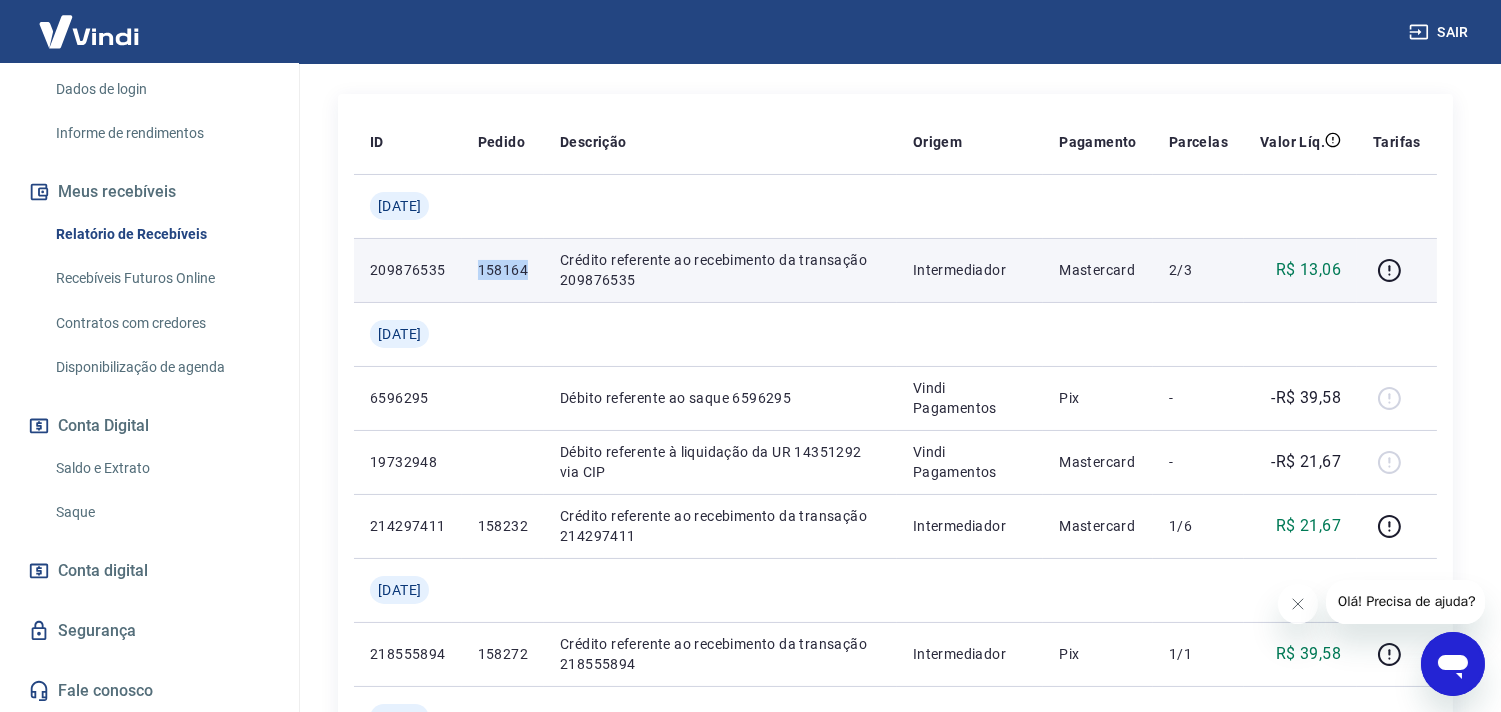 click on "158164" at bounding box center [503, 270] 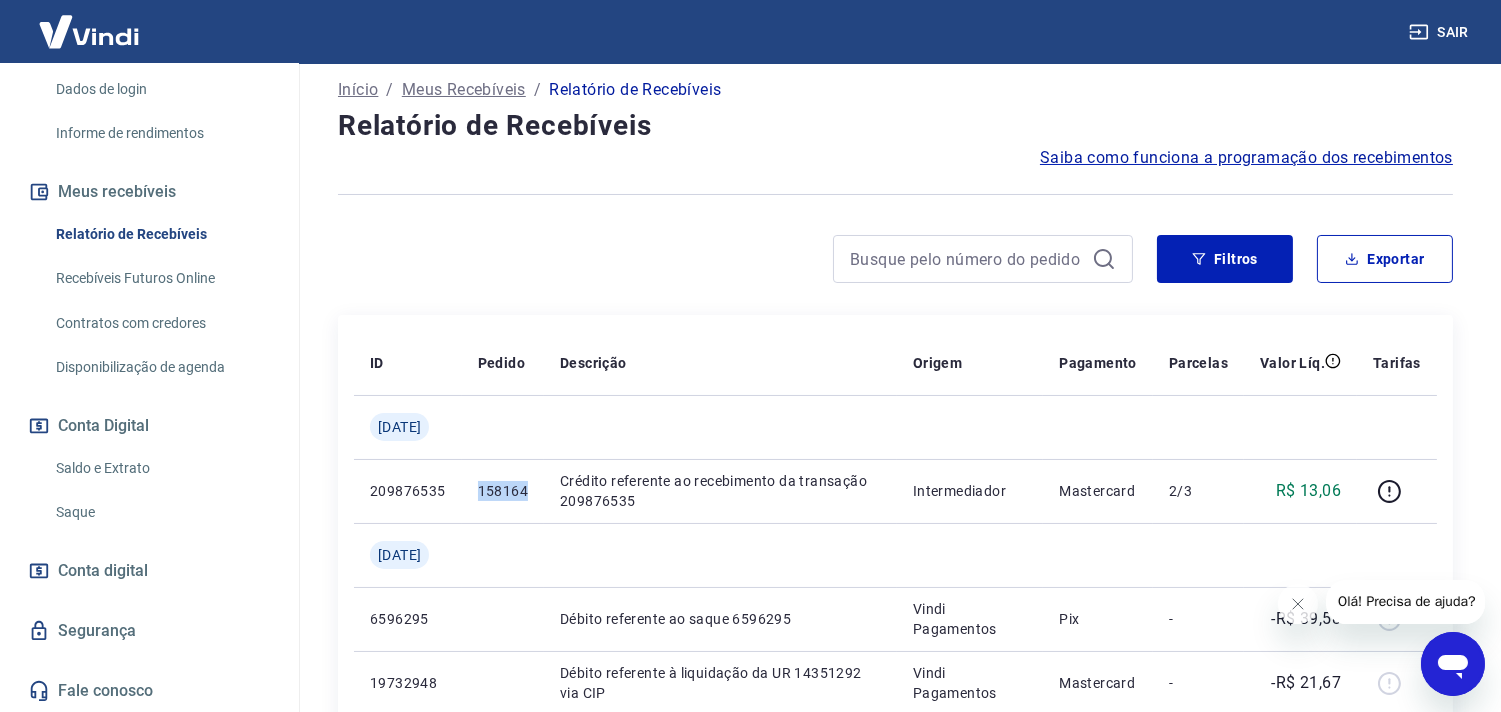 scroll, scrollTop: 111, scrollLeft: 0, axis: vertical 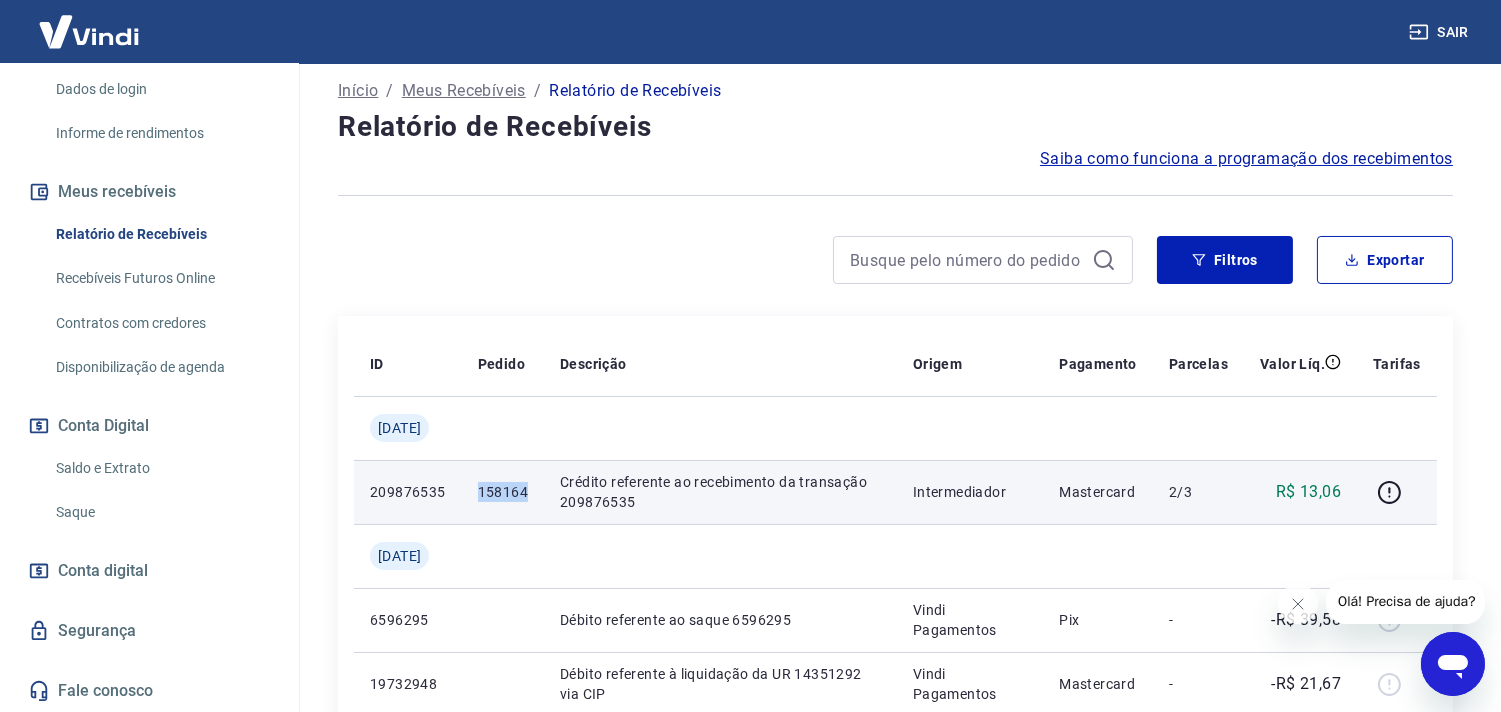 copy on "158164" 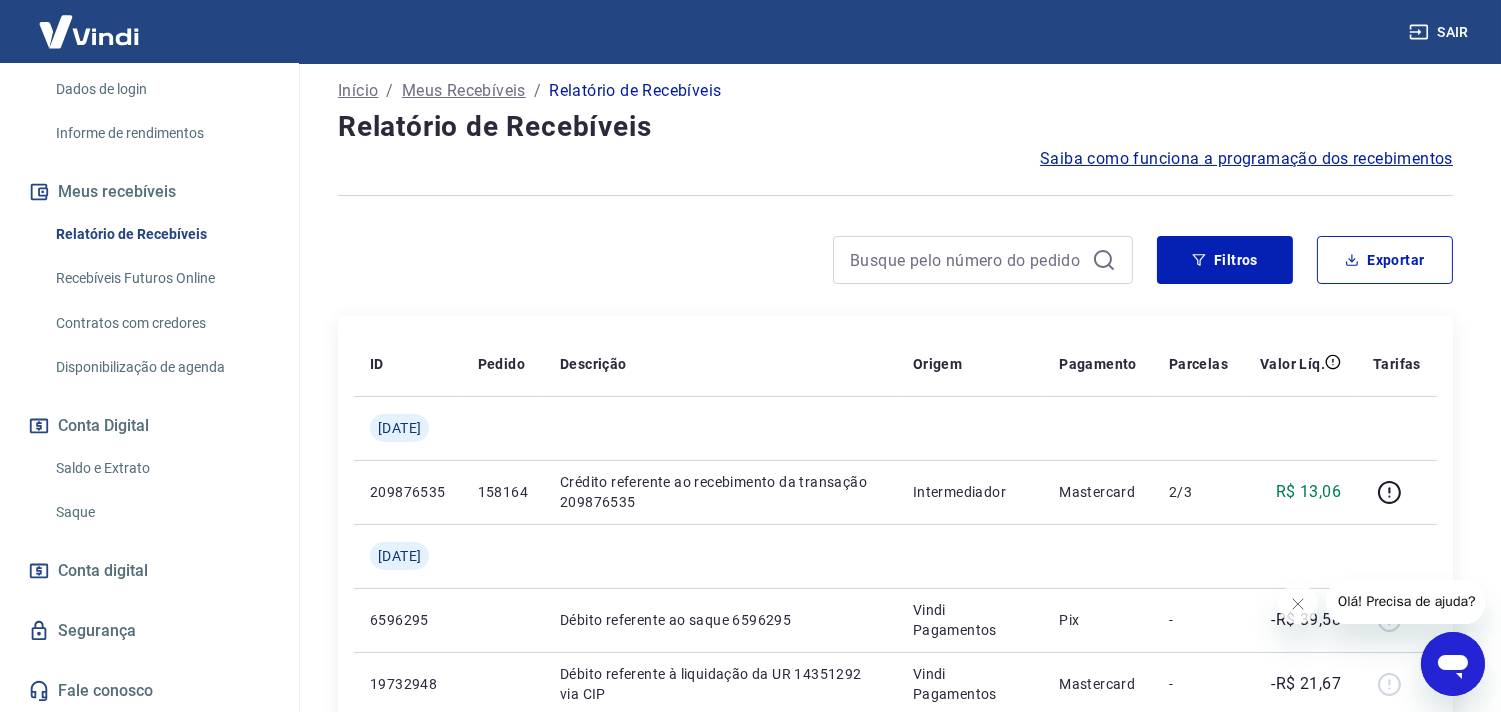 click at bounding box center (735, 260) 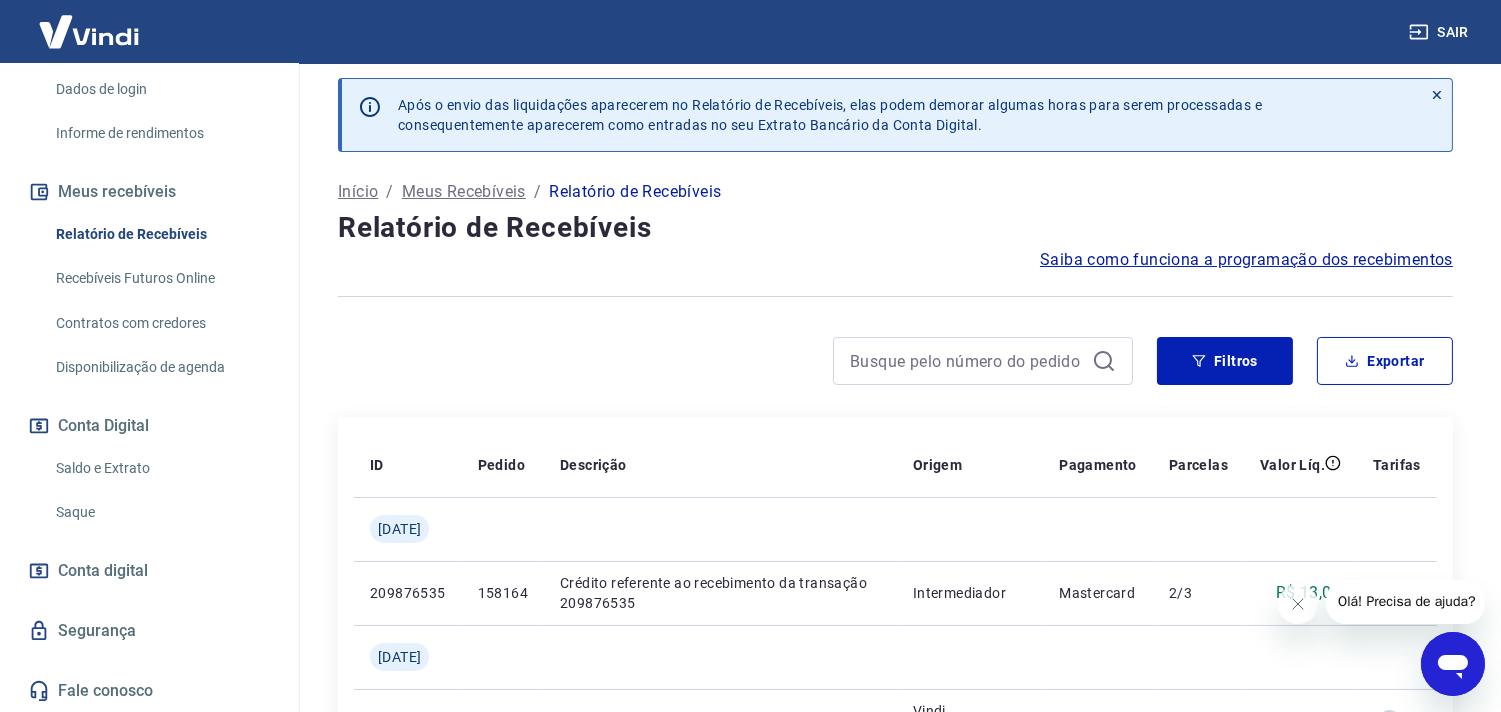 scroll, scrollTop: 0, scrollLeft: 0, axis: both 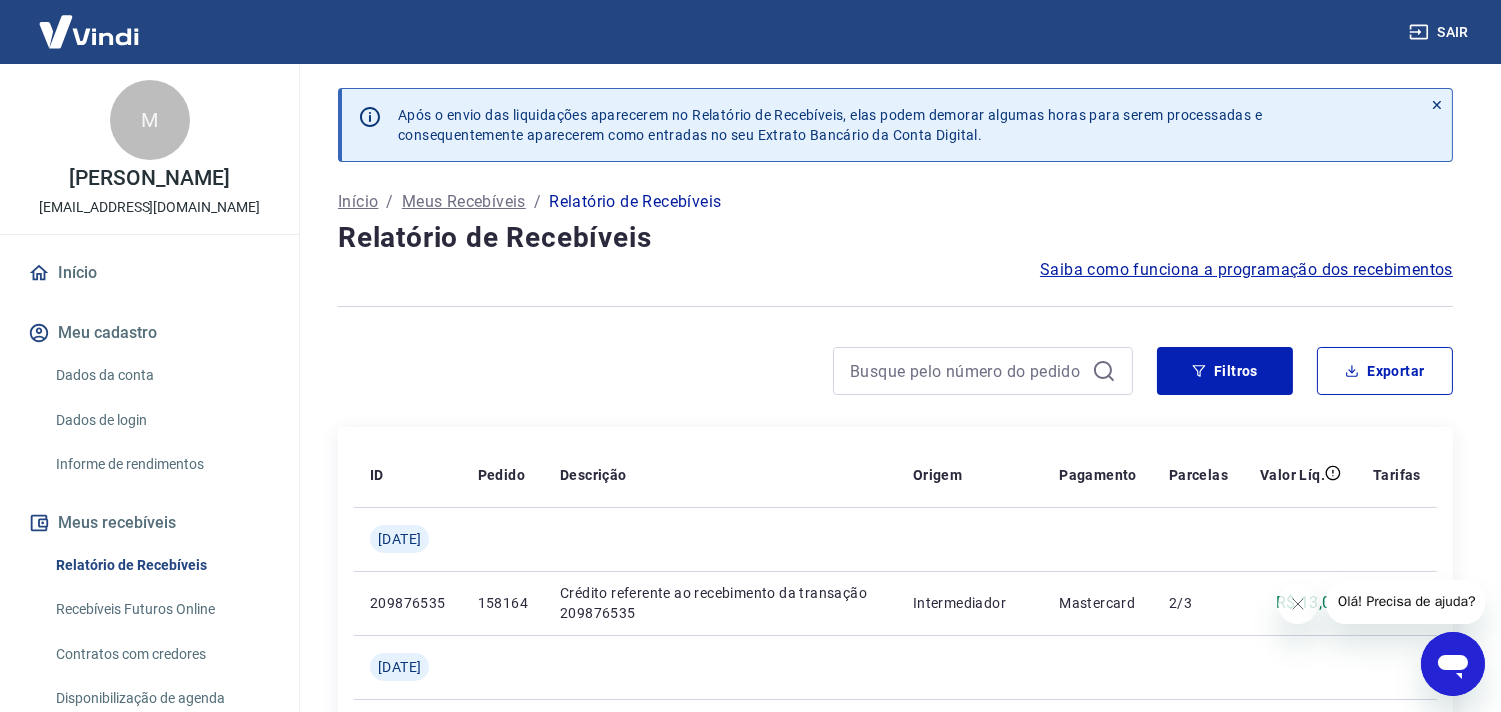 click on "Início" at bounding box center [149, 273] 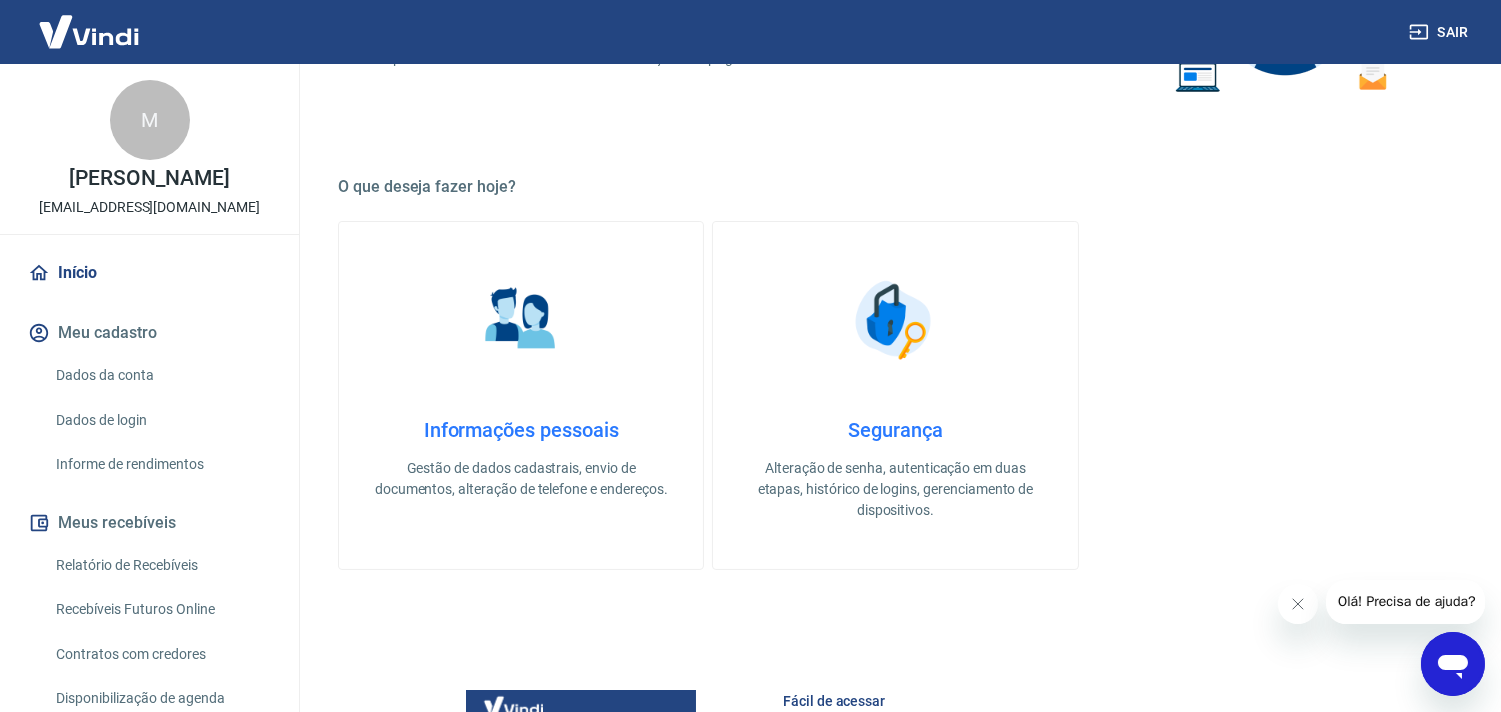 scroll, scrollTop: 867, scrollLeft: 0, axis: vertical 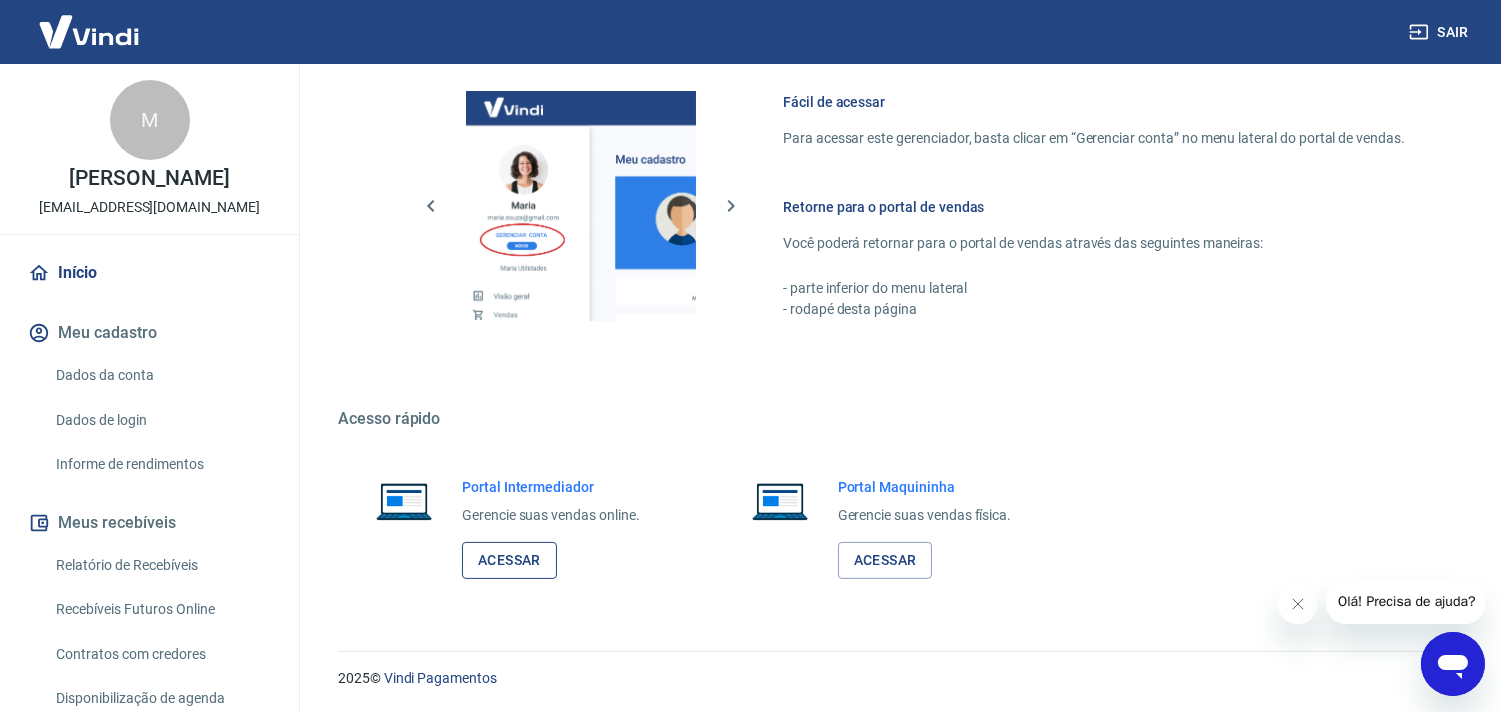 click on "Acessar" at bounding box center (509, 560) 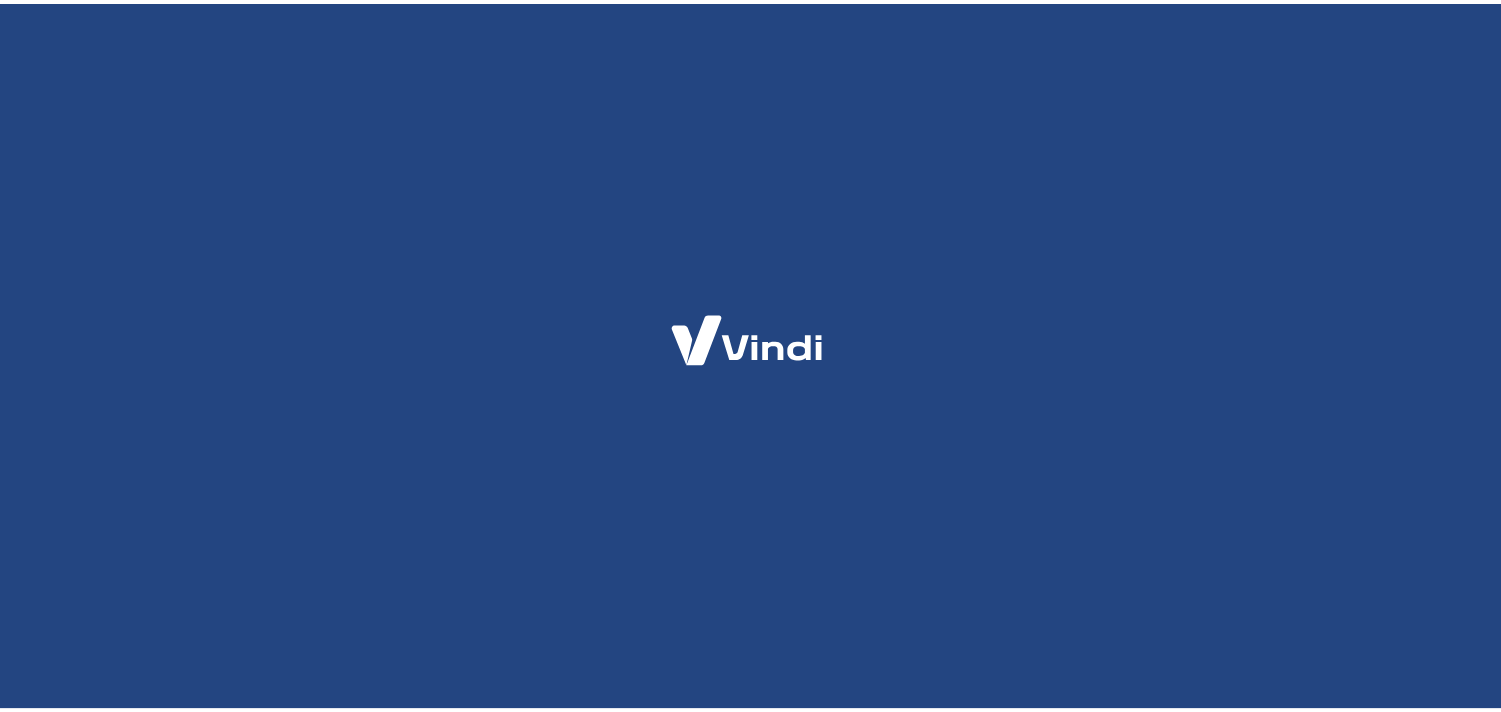scroll, scrollTop: 0, scrollLeft: 0, axis: both 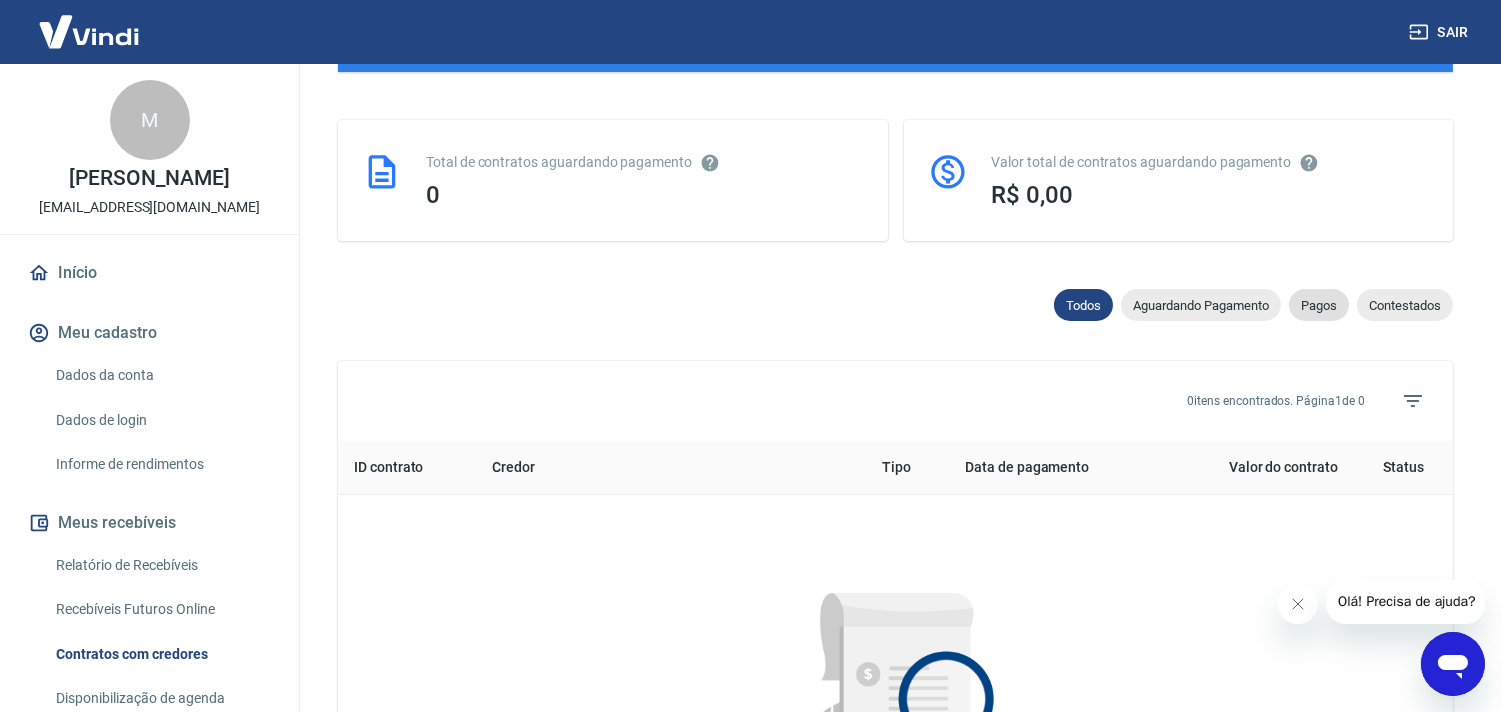 click on "Pagos" at bounding box center [1319, 305] 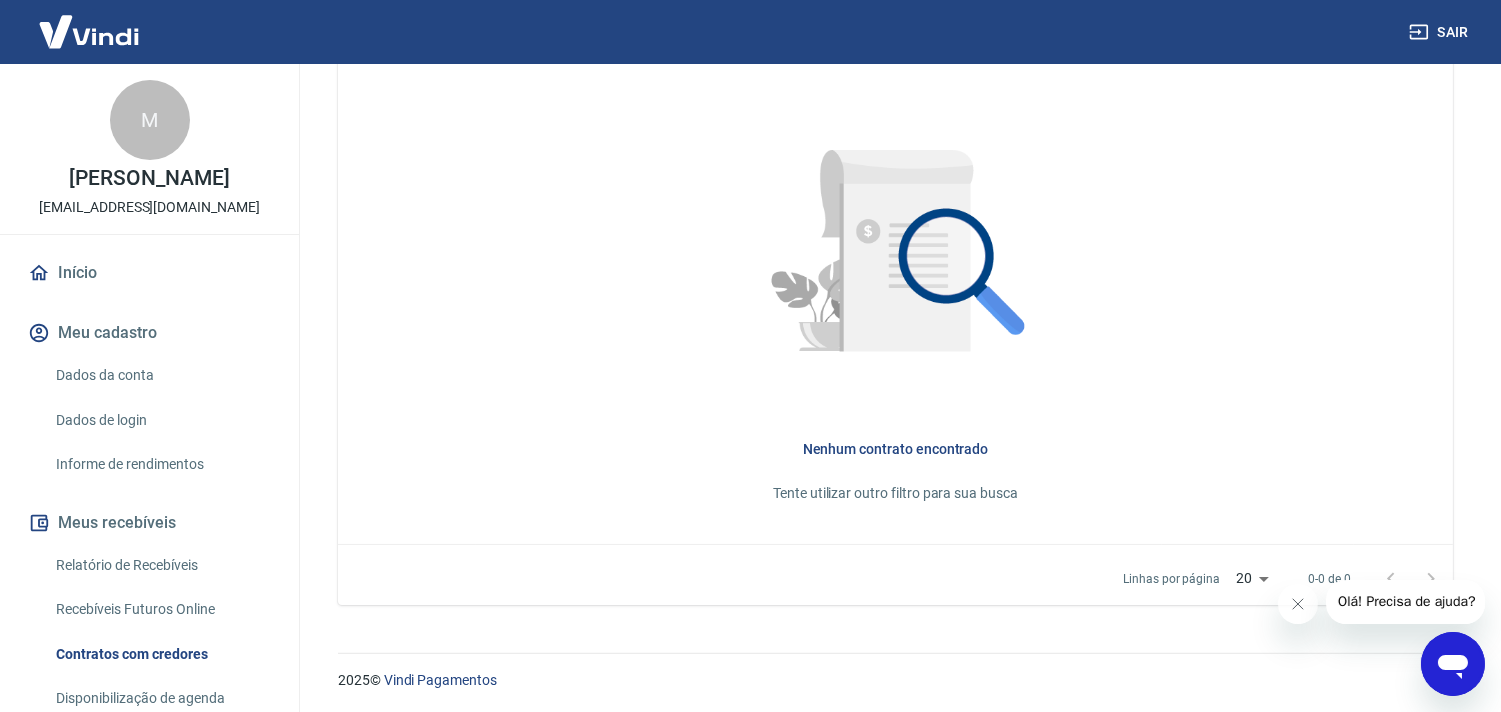 scroll, scrollTop: 890, scrollLeft: 0, axis: vertical 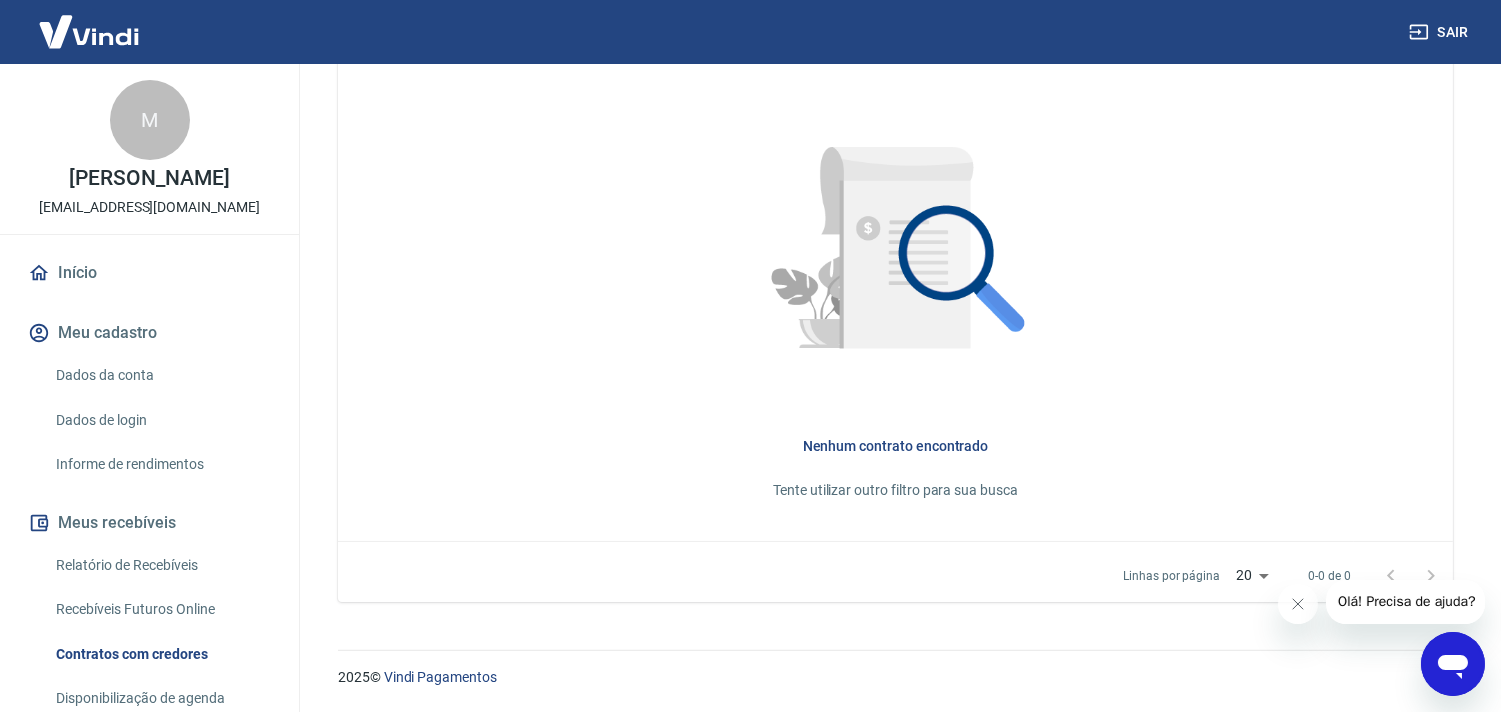 click 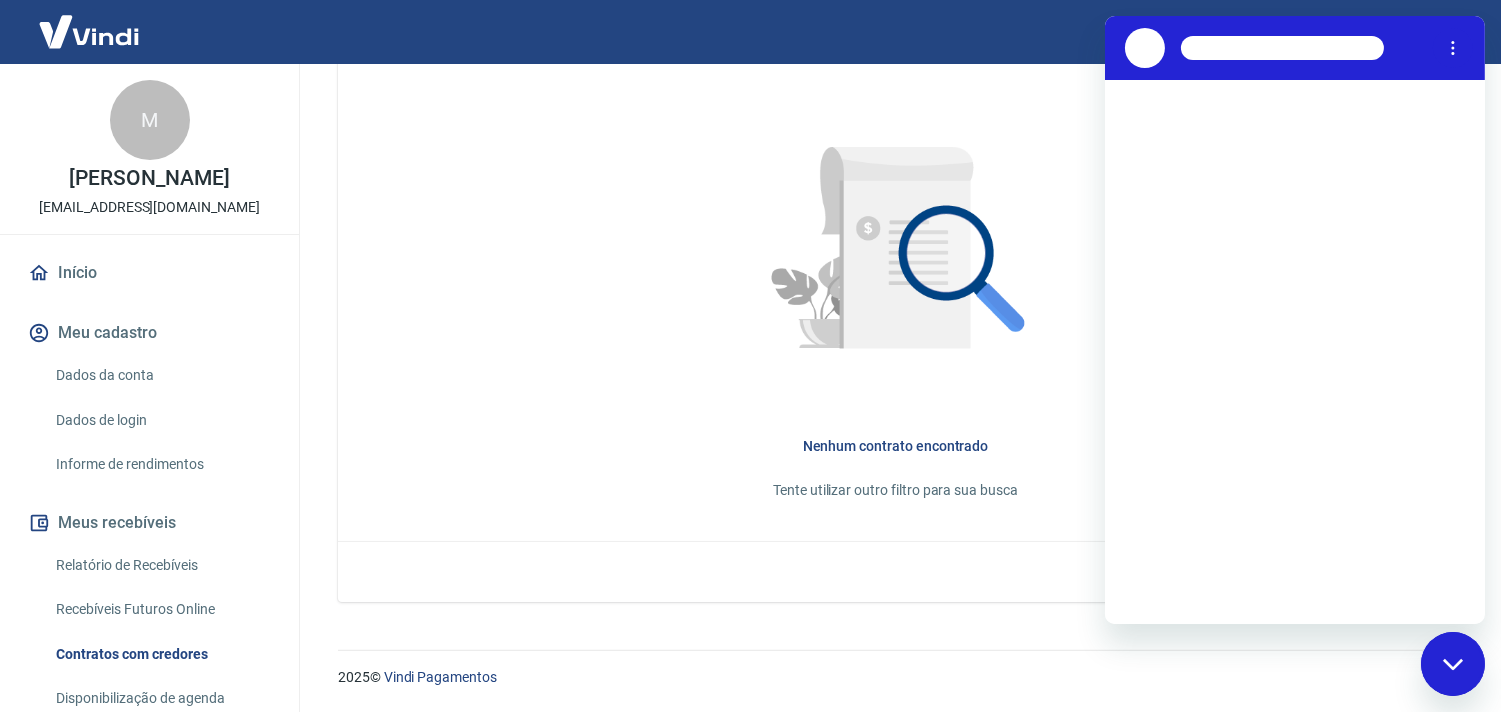 scroll, scrollTop: 0, scrollLeft: 0, axis: both 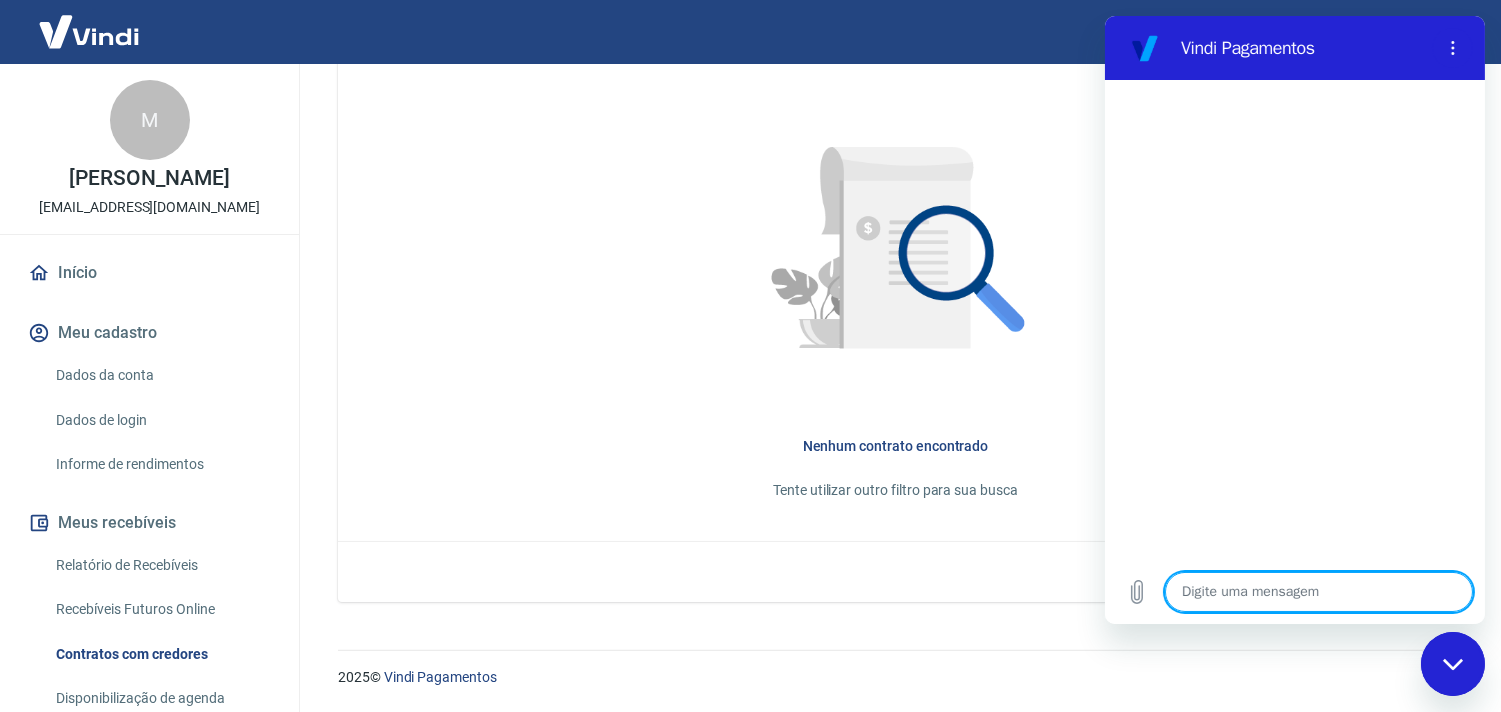 type on "B" 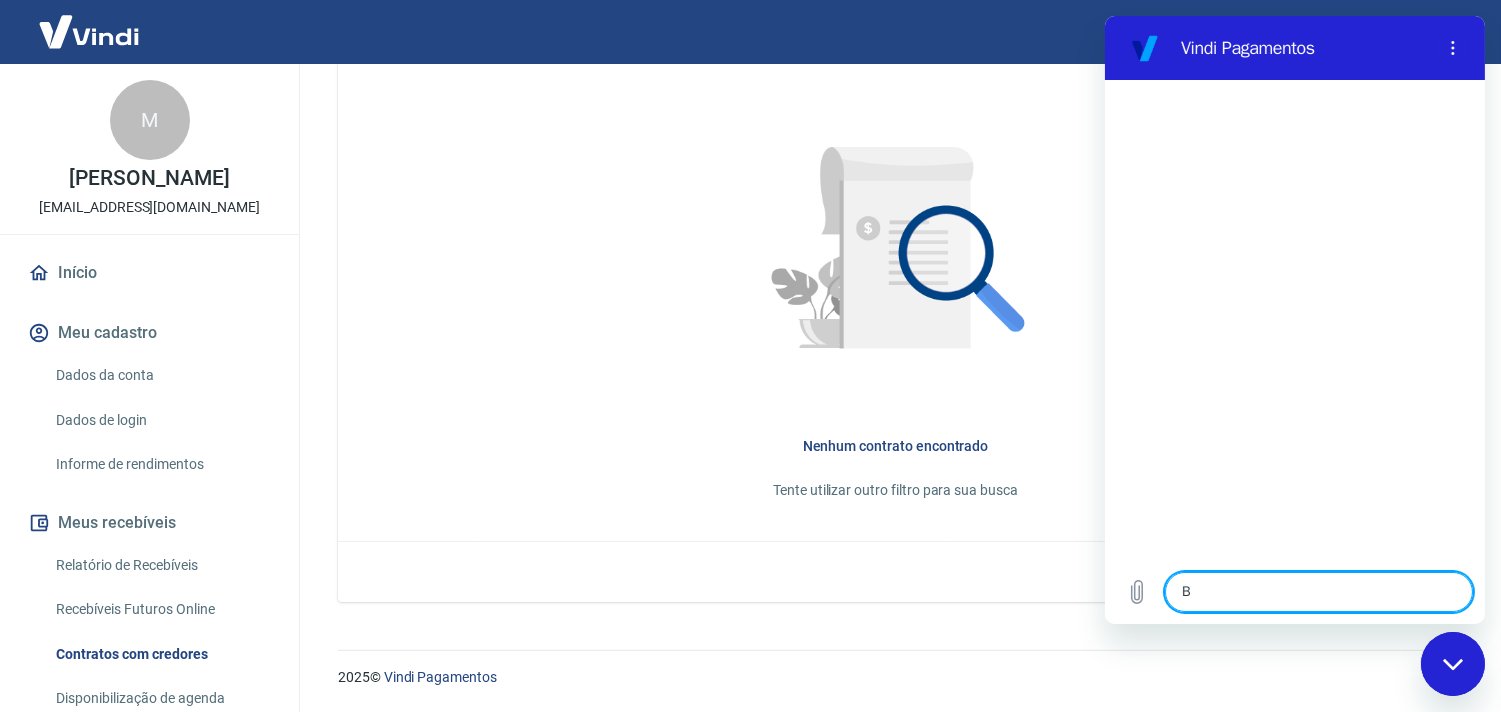 type on "x" 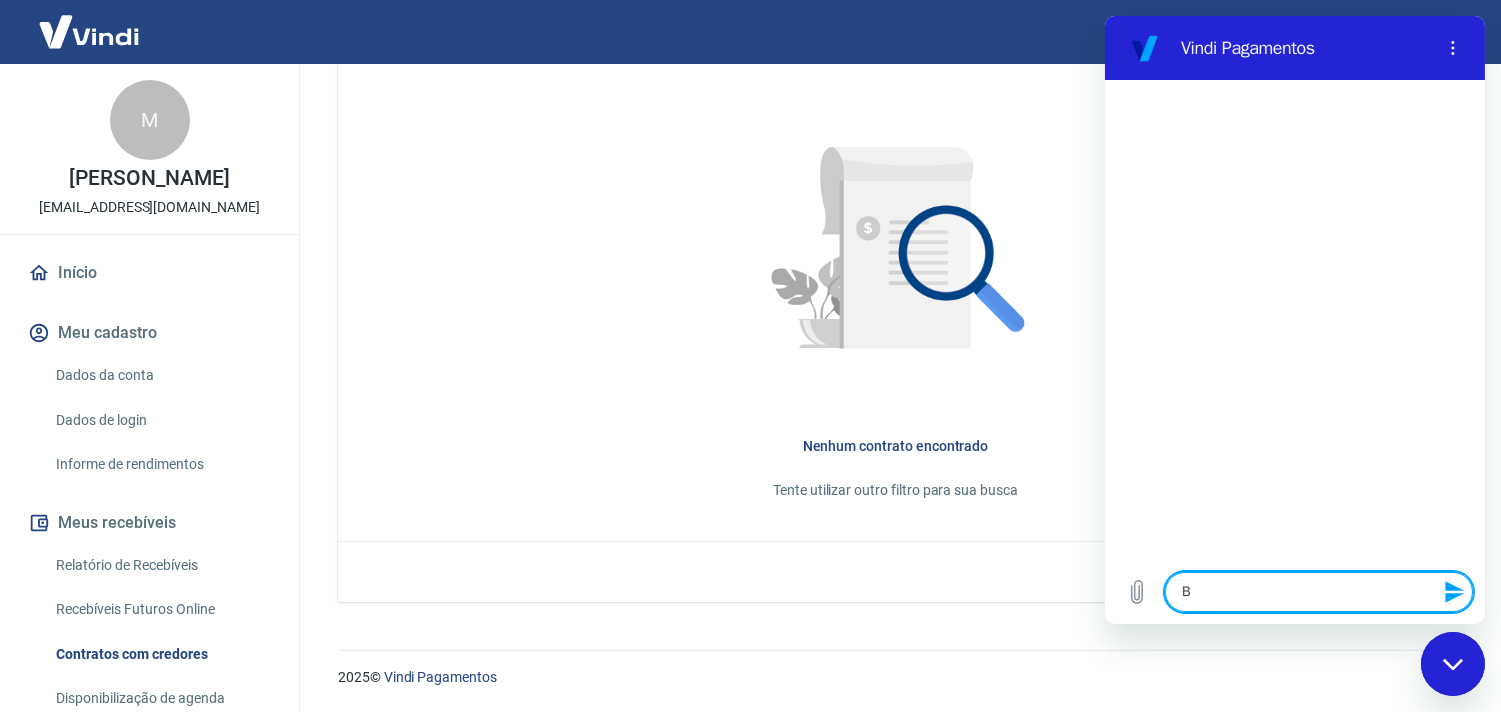 type on "Bo" 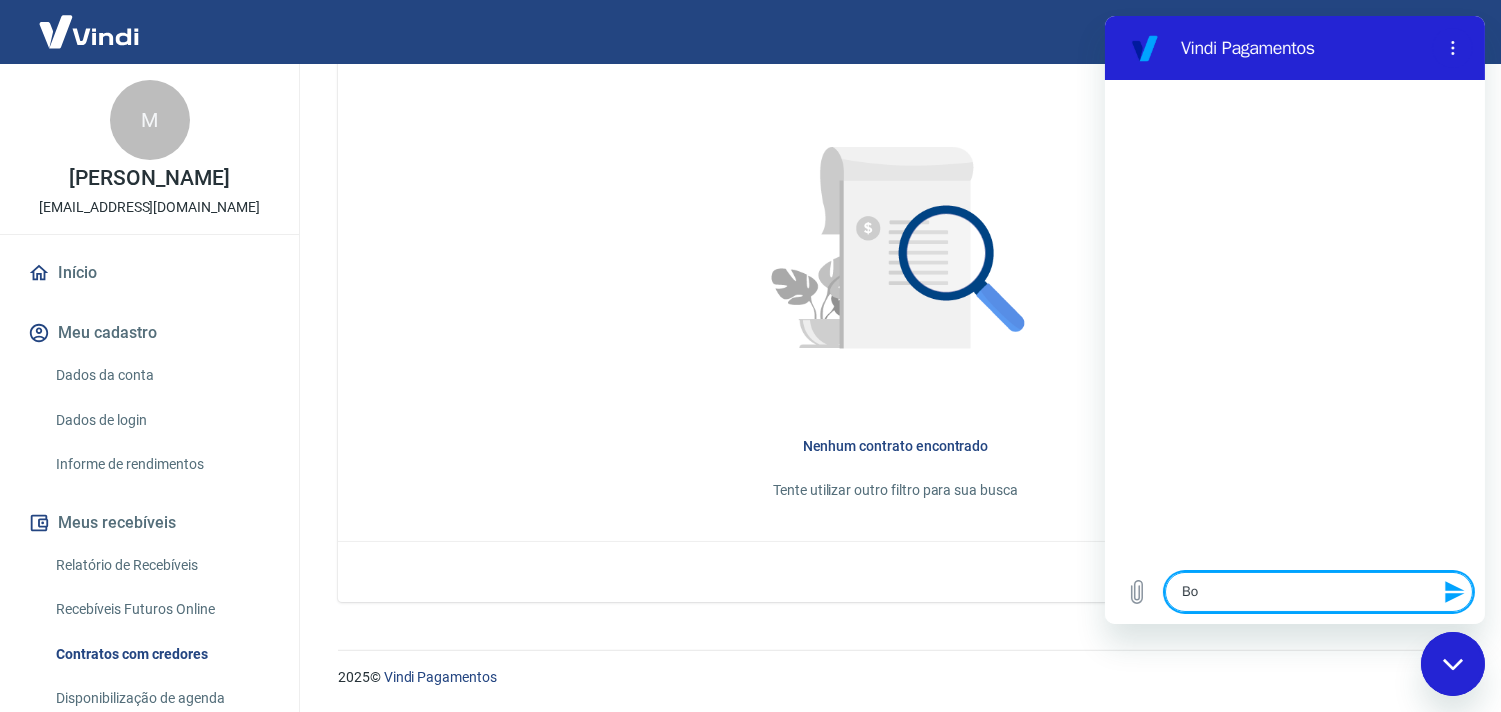 type on "Bom" 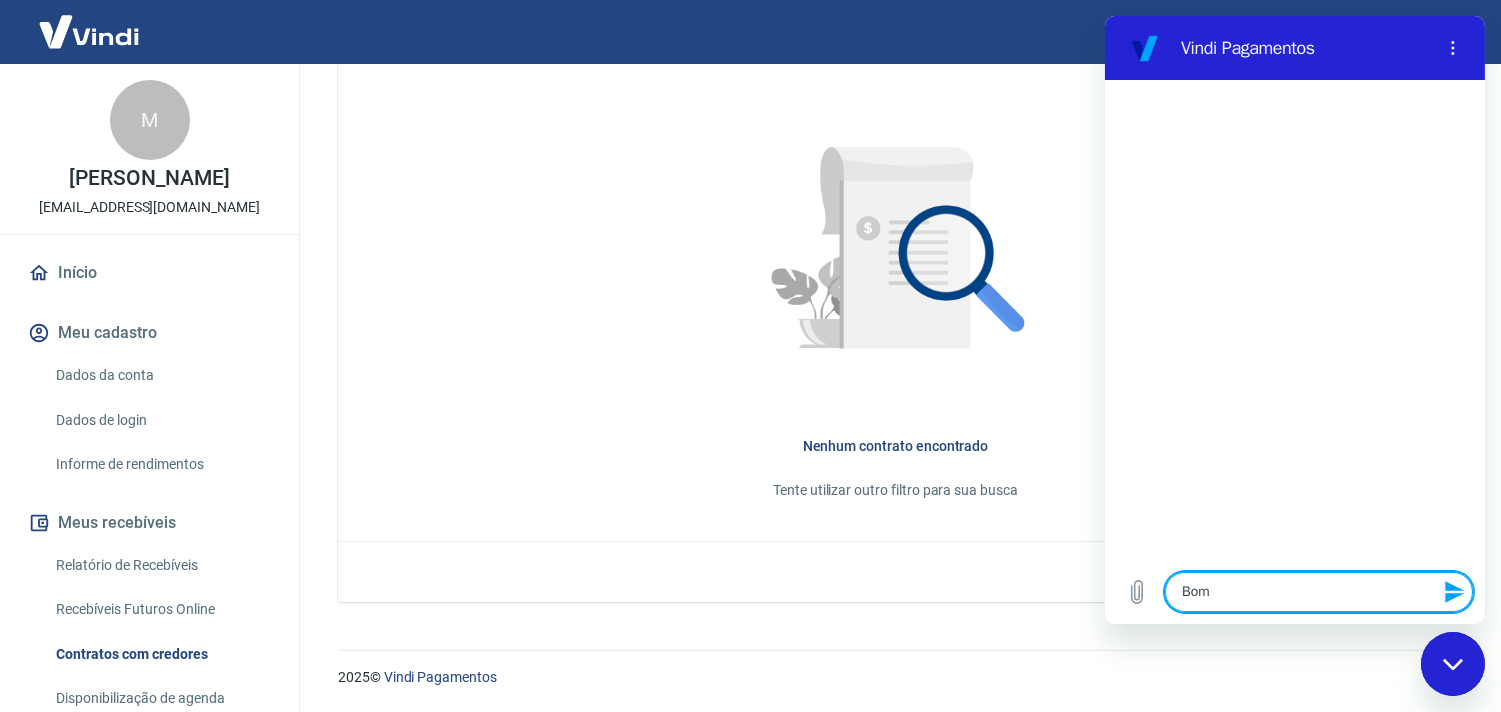 type on "Bom" 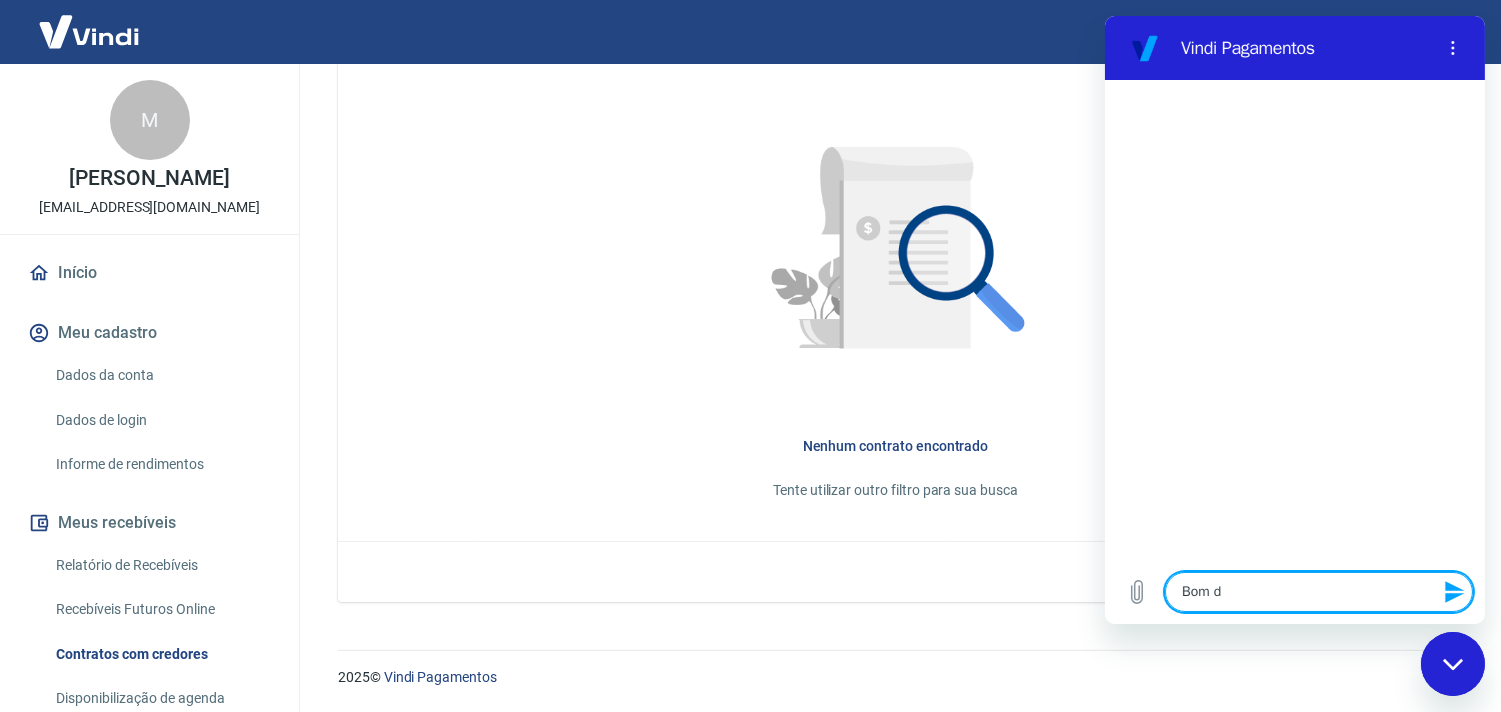 type on "Bom di" 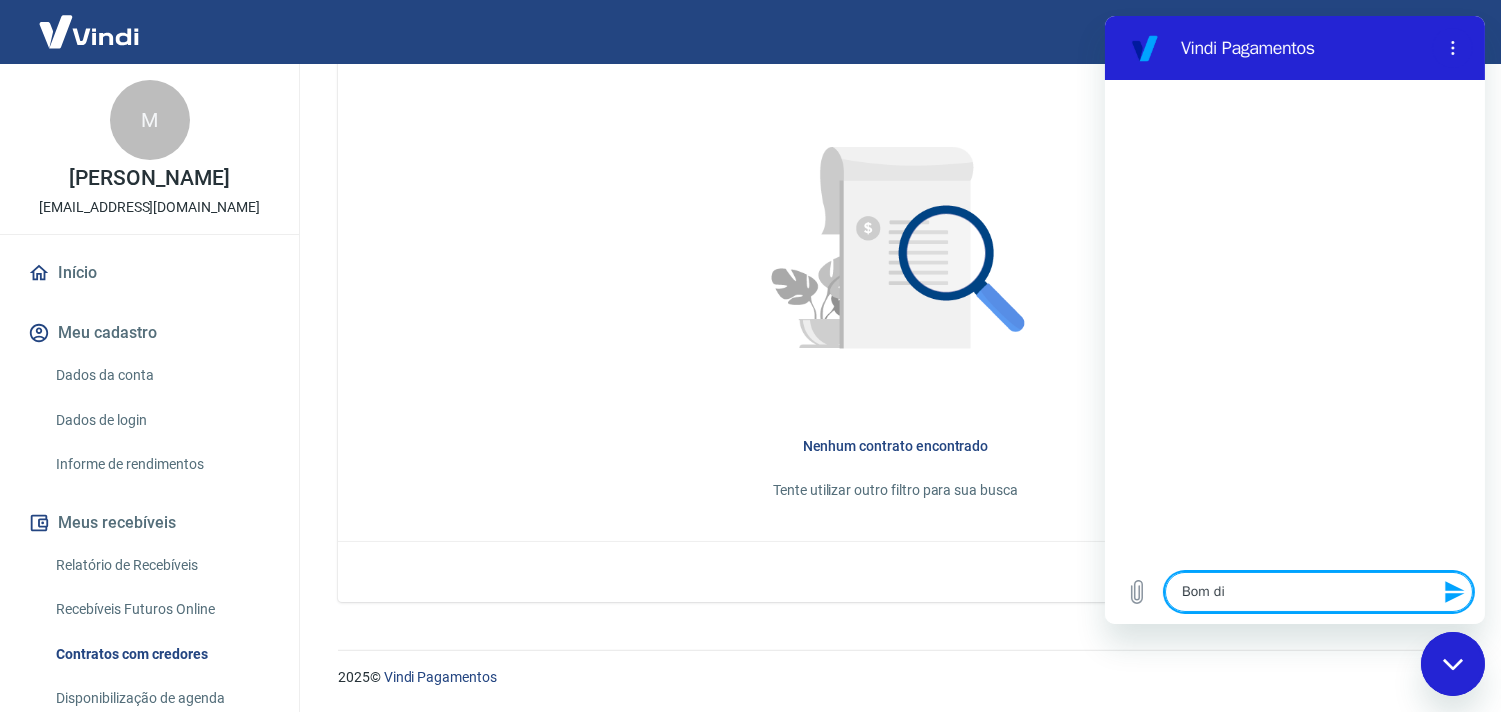 type on "Bom dia" 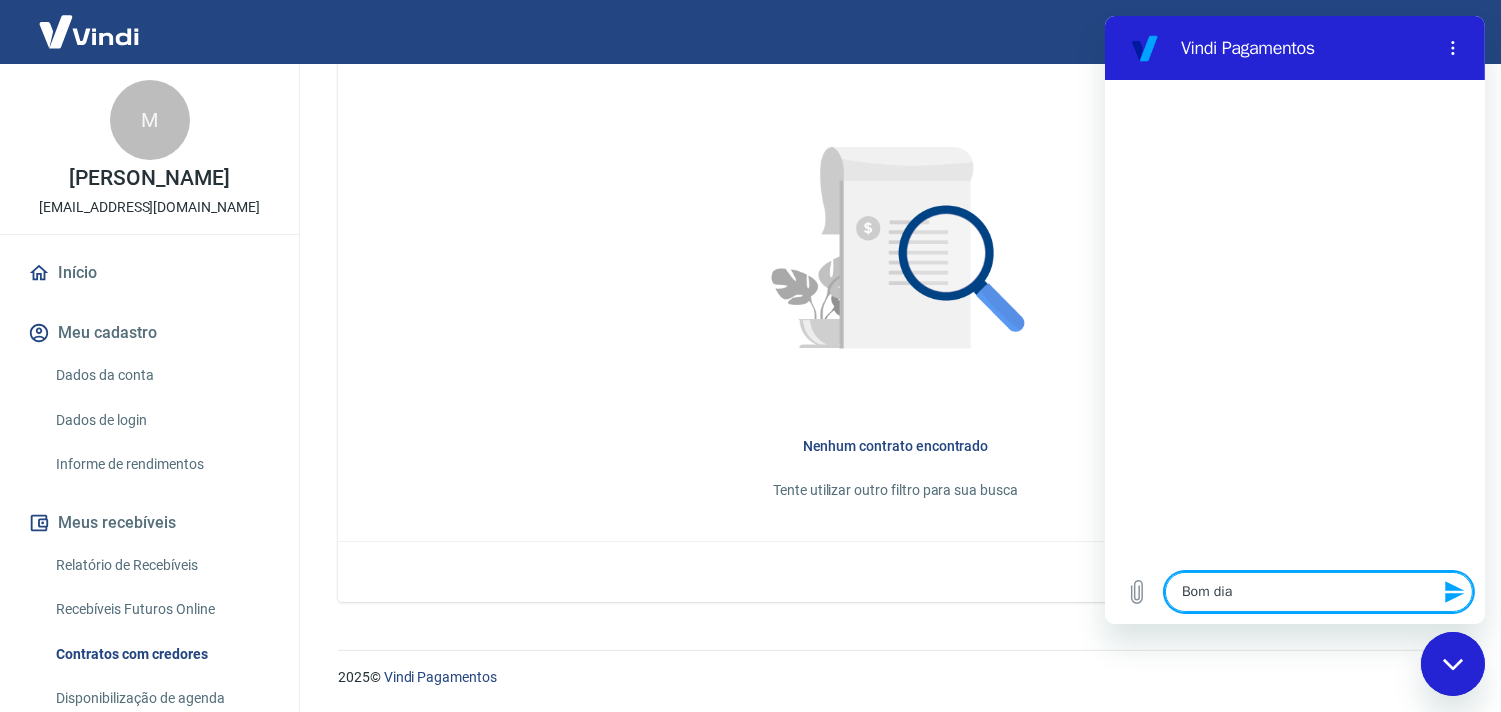 type 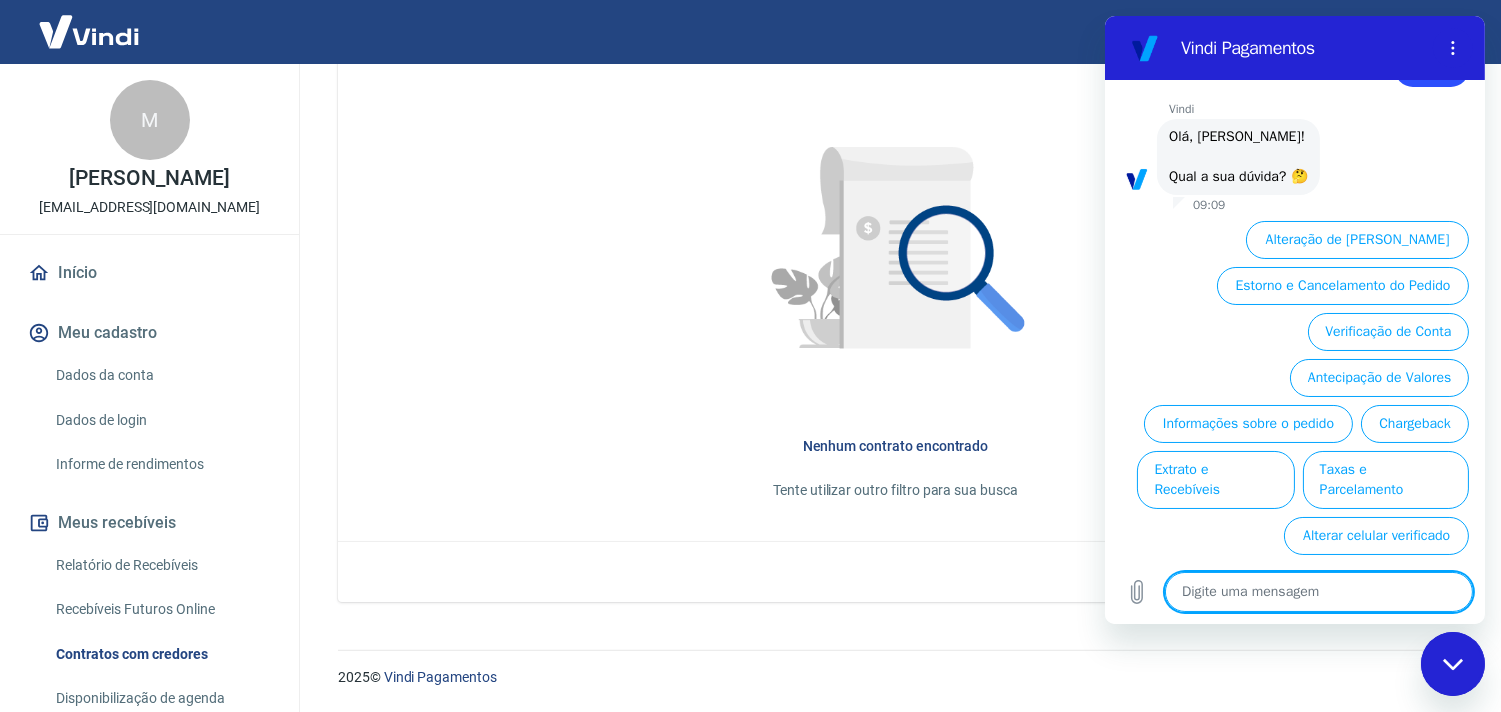 scroll, scrollTop: 94, scrollLeft: 0, axis: vertical 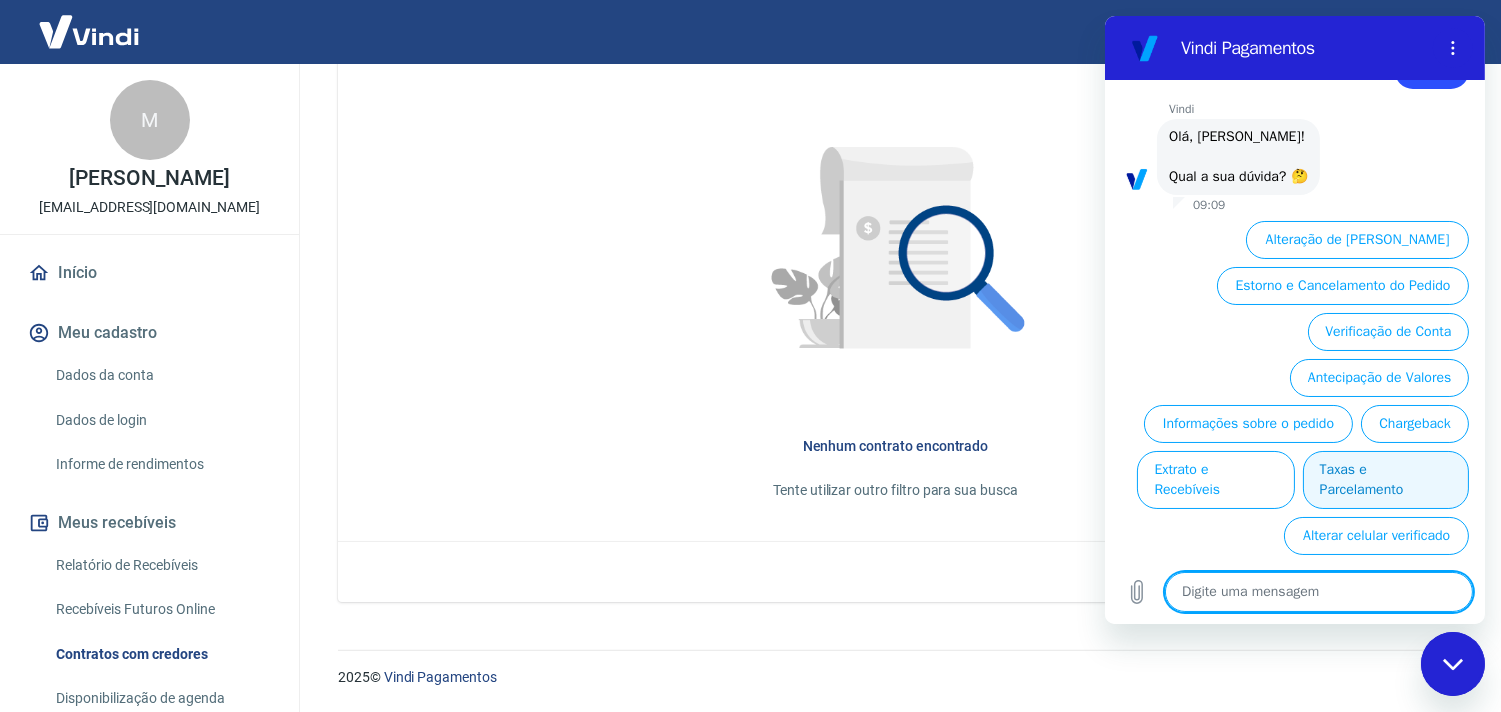 click on "Taxas e Parcelamento" at bounding box center [1385, 480] 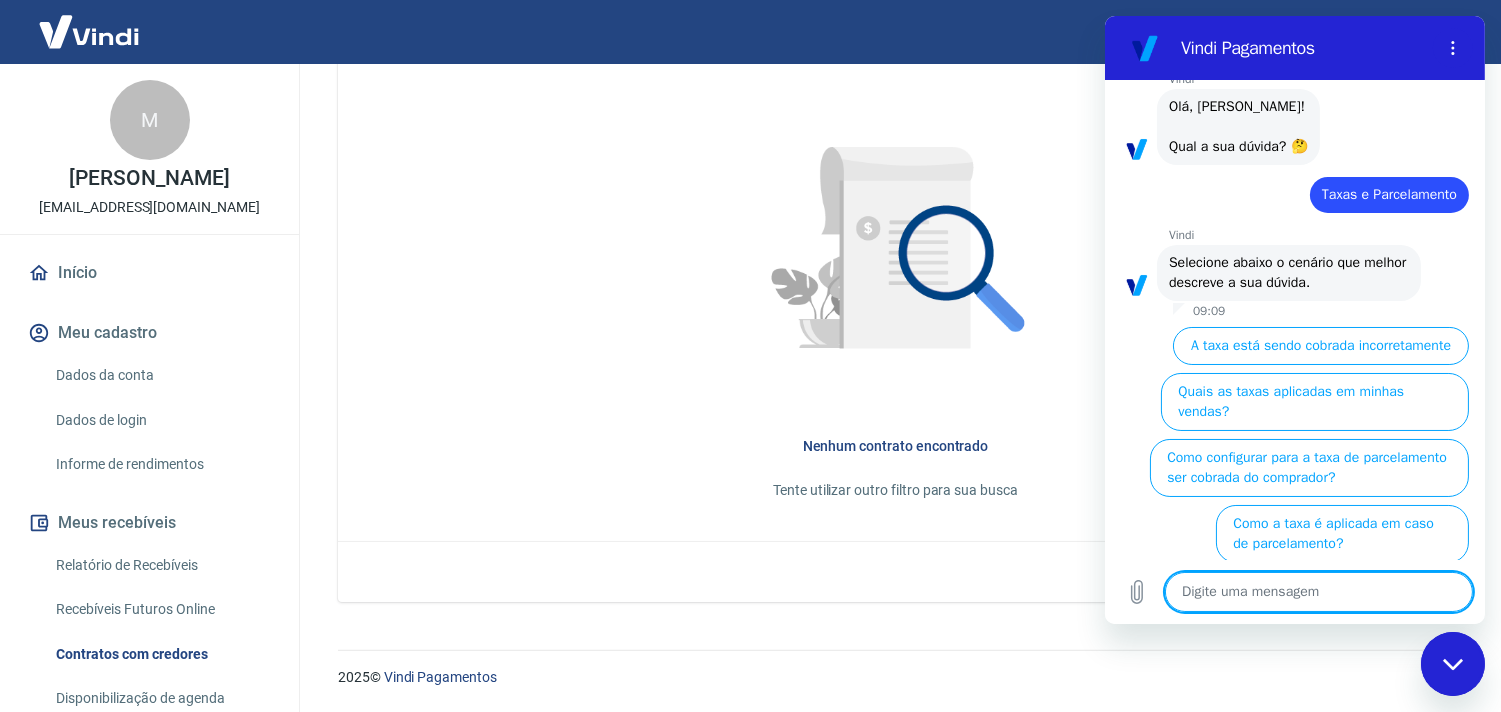scroll, scrollTop: 130, scrollLeft: 0, axis: vertical 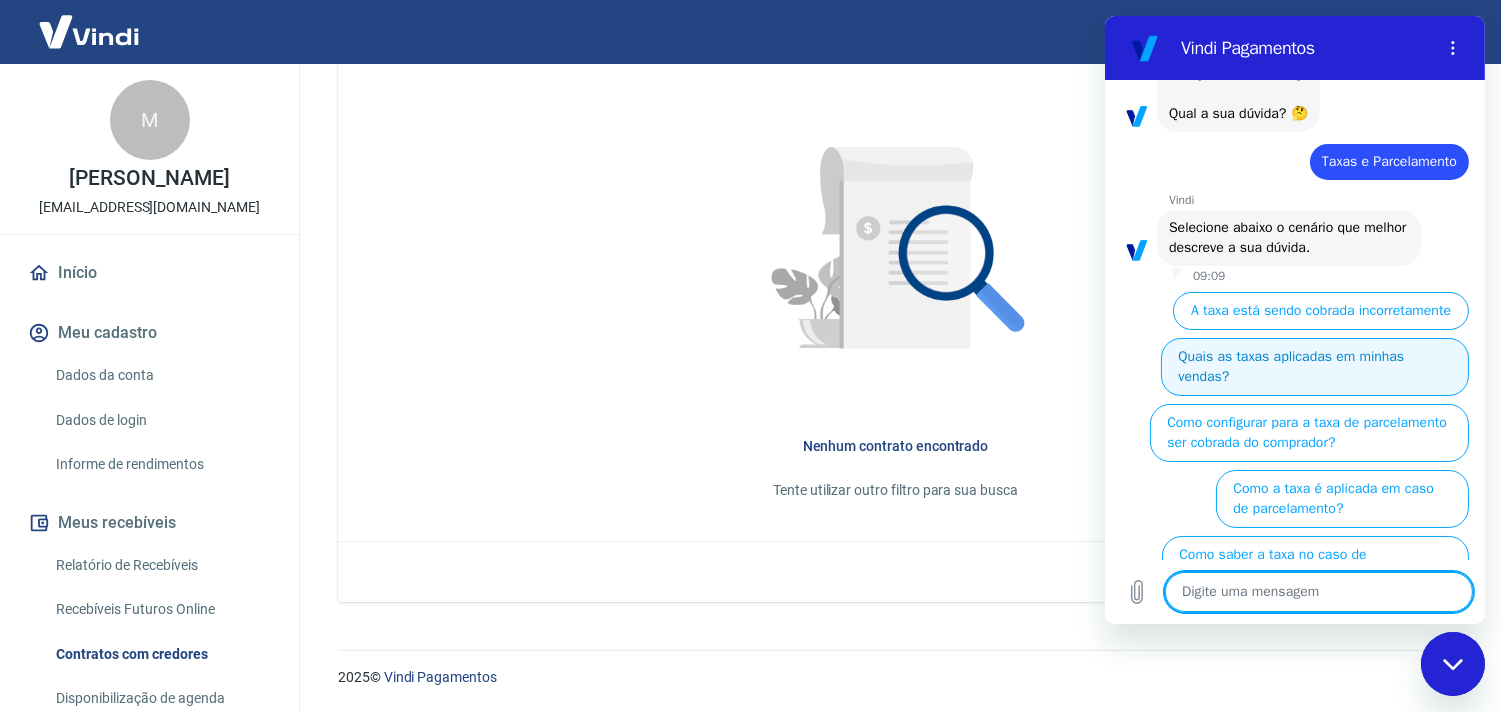 click on "Quais as taxas aplicadas em minhas vendas?" at bounding box center (1314, 367) 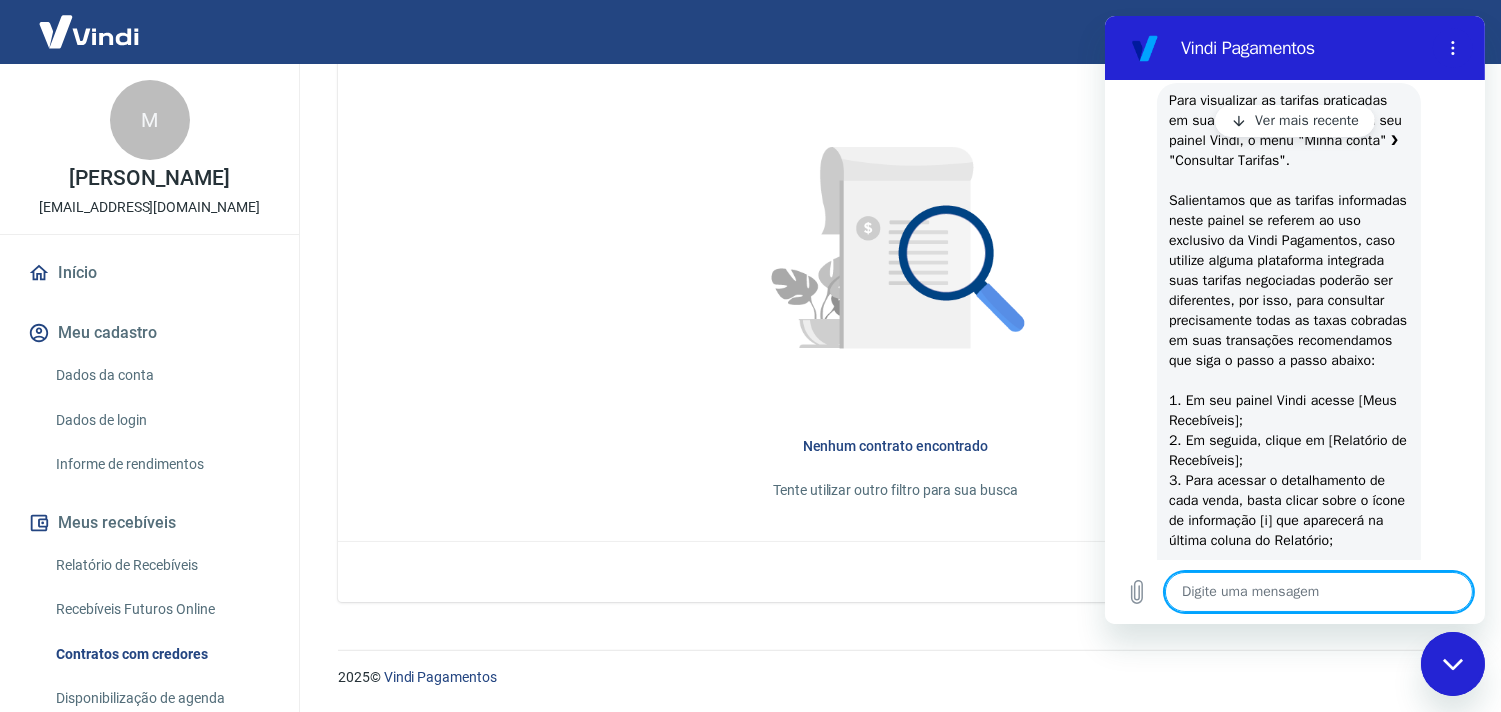 scroll, scrollTop: 300, scrollLeft: 0, axis: vertical 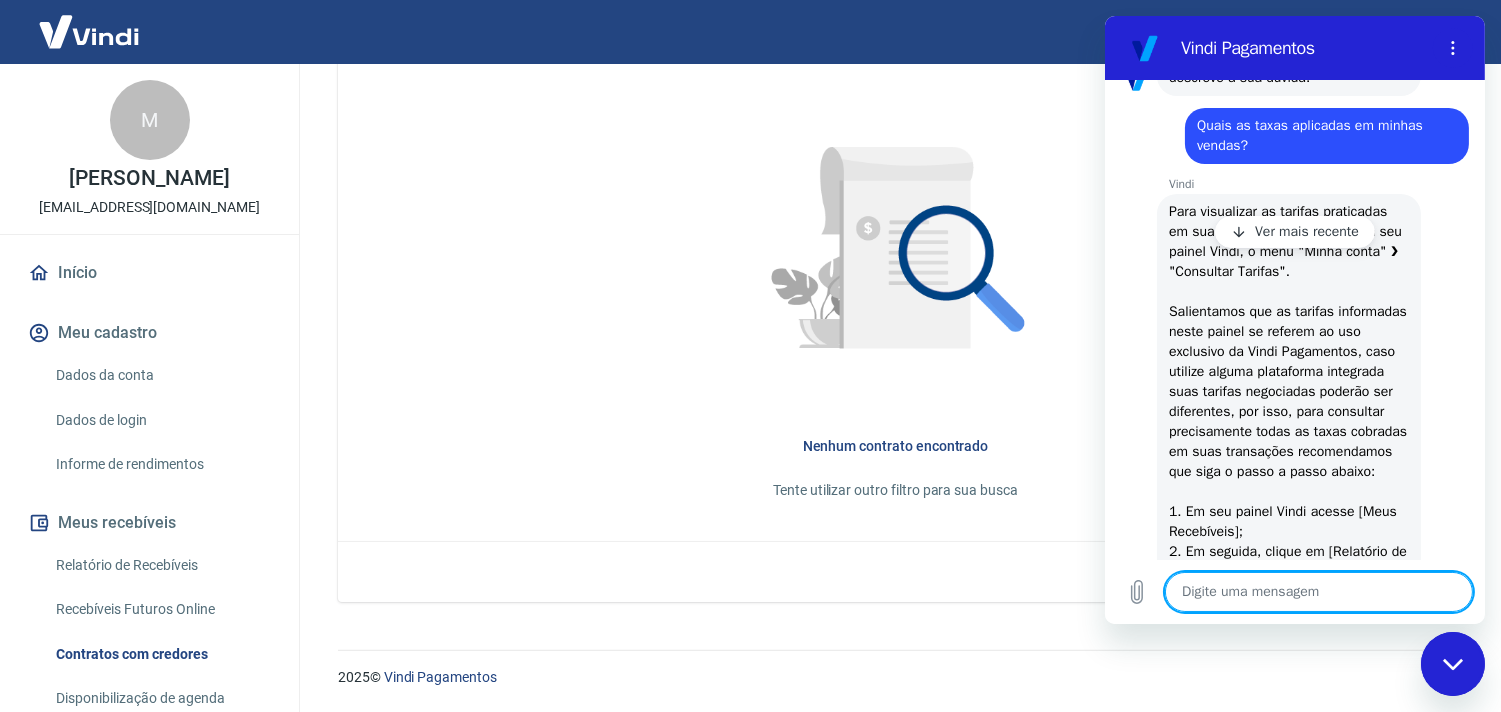 click on "Ver mais recente" at bounding box center (1306, 232) 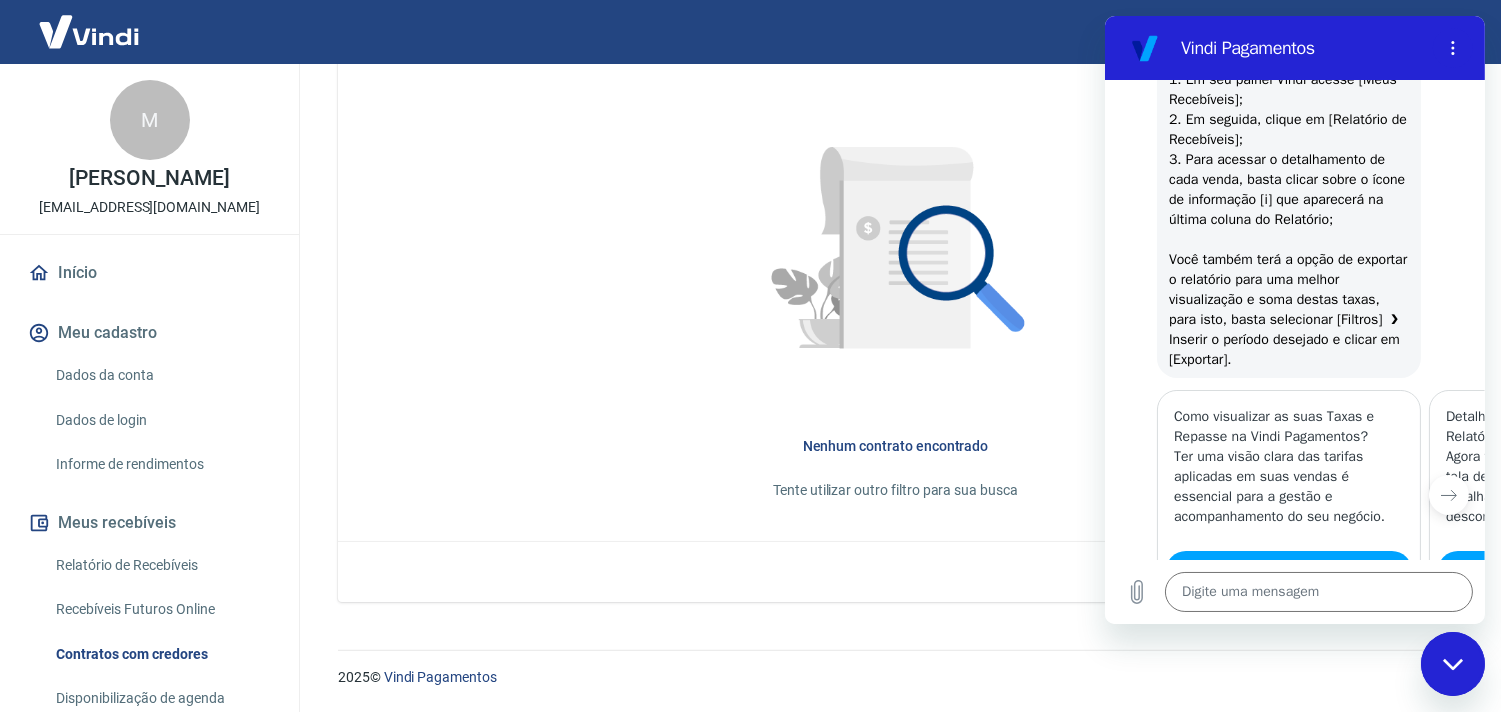 scroll, scrollTop: 1103, scrollLeft: 0, axis: vertical 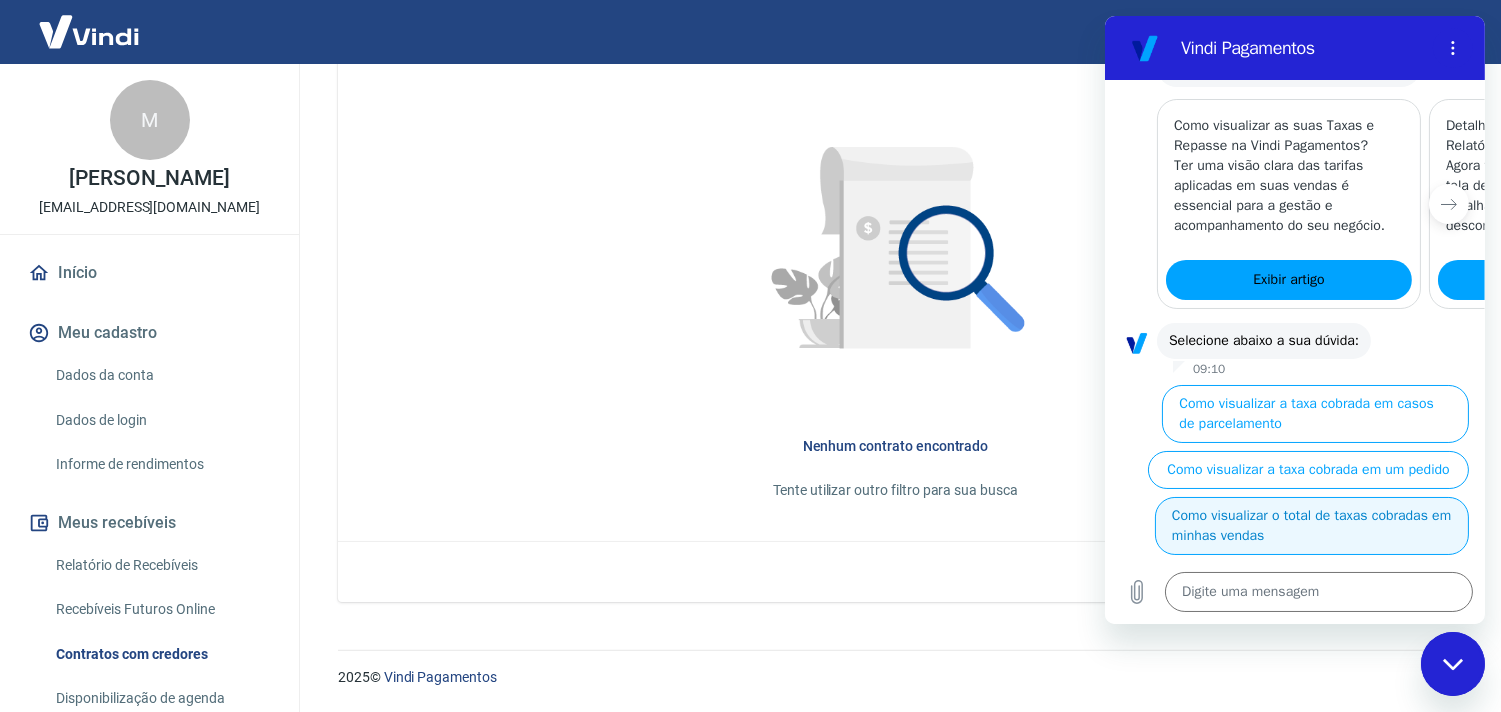 click on "Como visualizar o total de taxas cobradas em minhas vendas" at bounding box center (1311, 526) 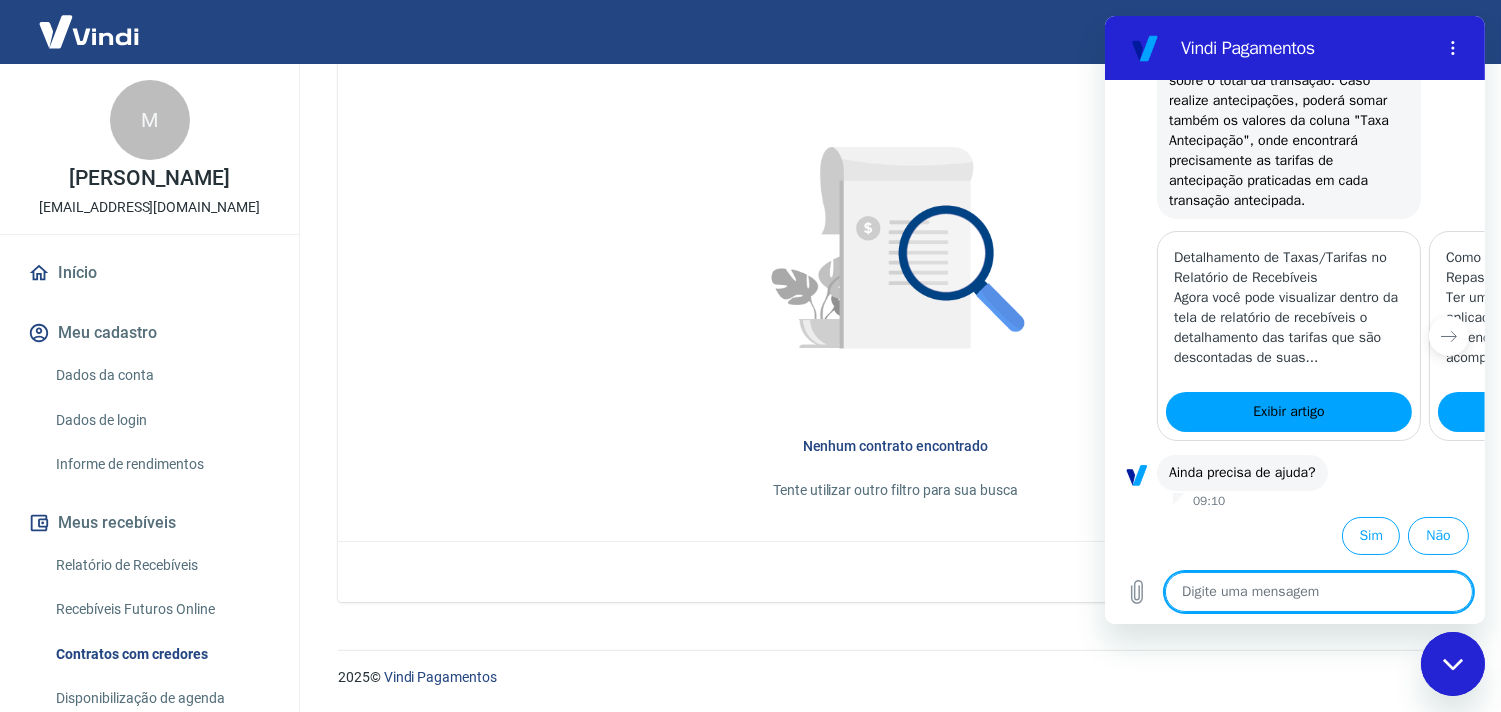 scroll, scrollTop: 1883, scrollLeft: 0, axis: vertical 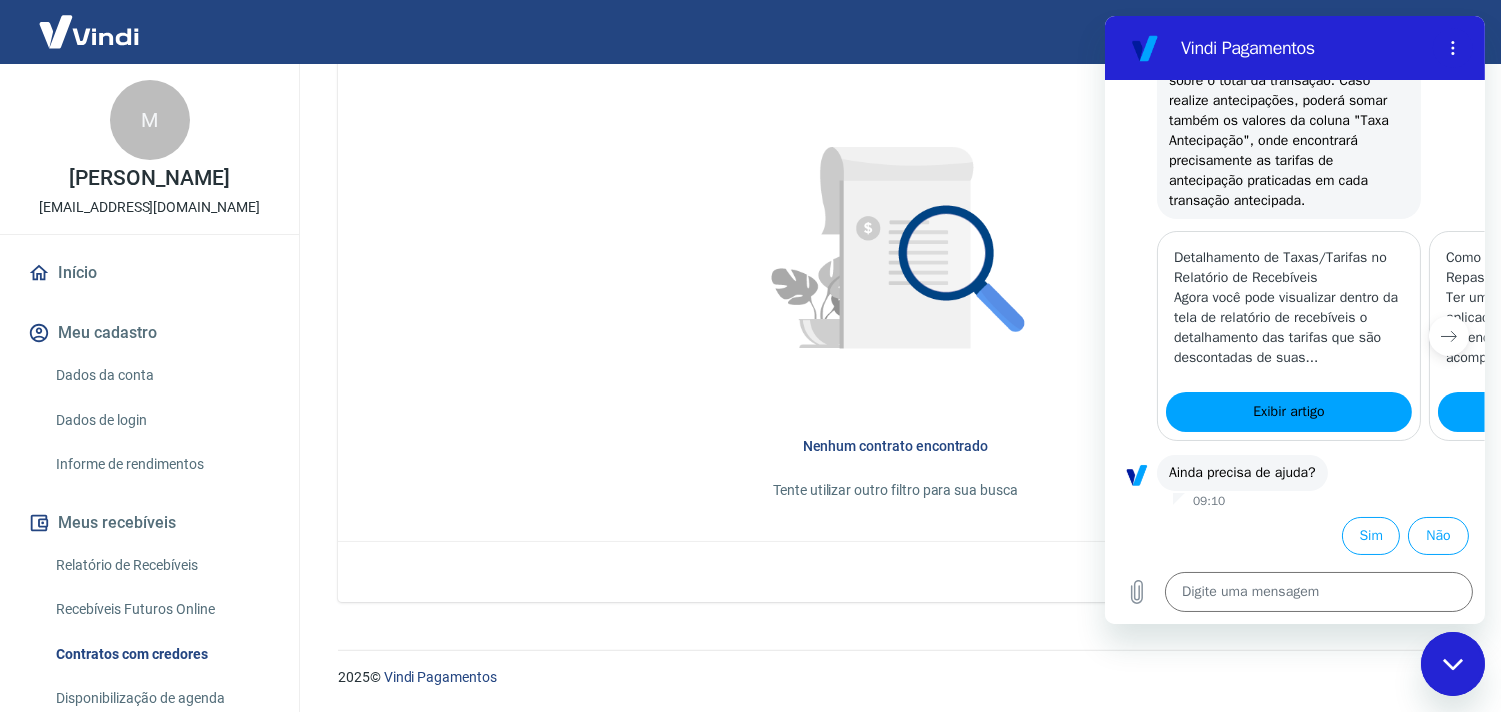 click 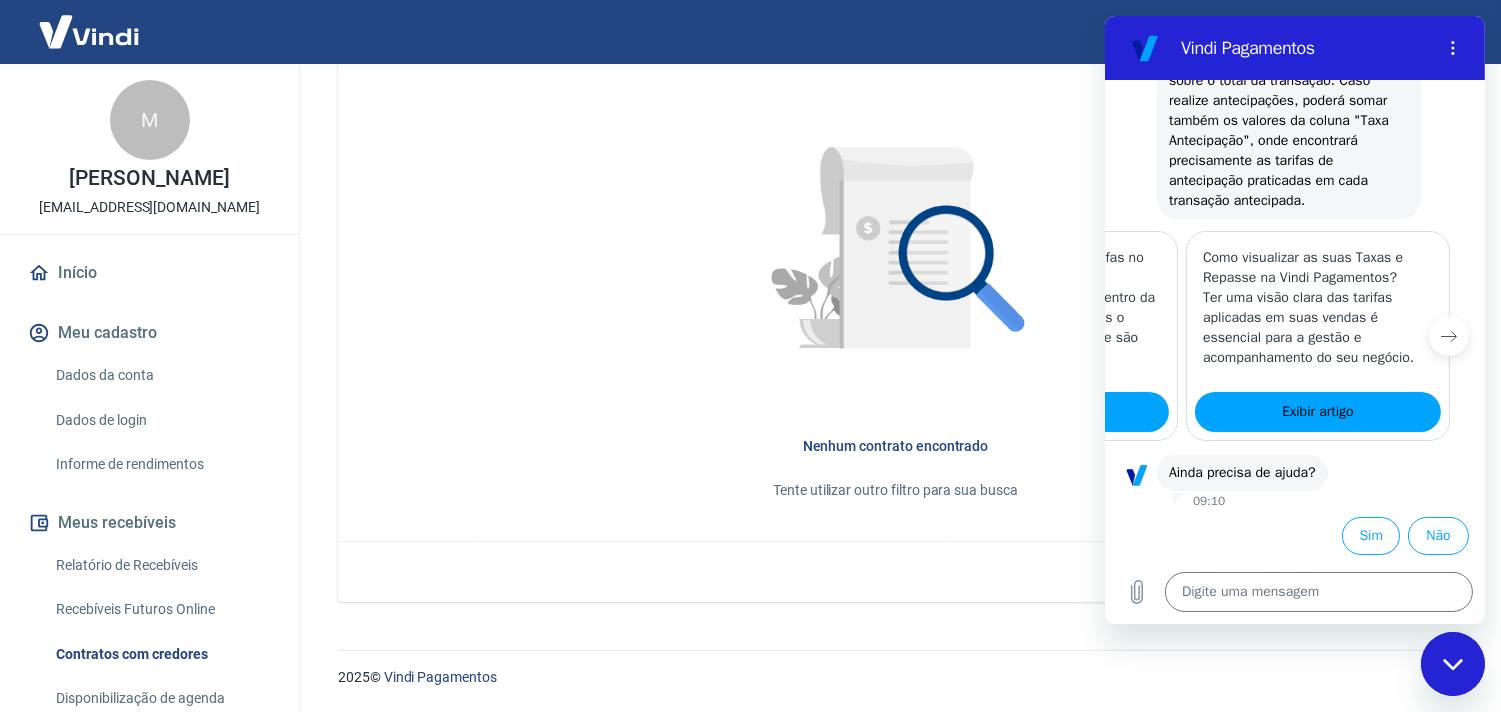 scroll, scrollTop: 0, scrollLeft: 244, axis: horizontal 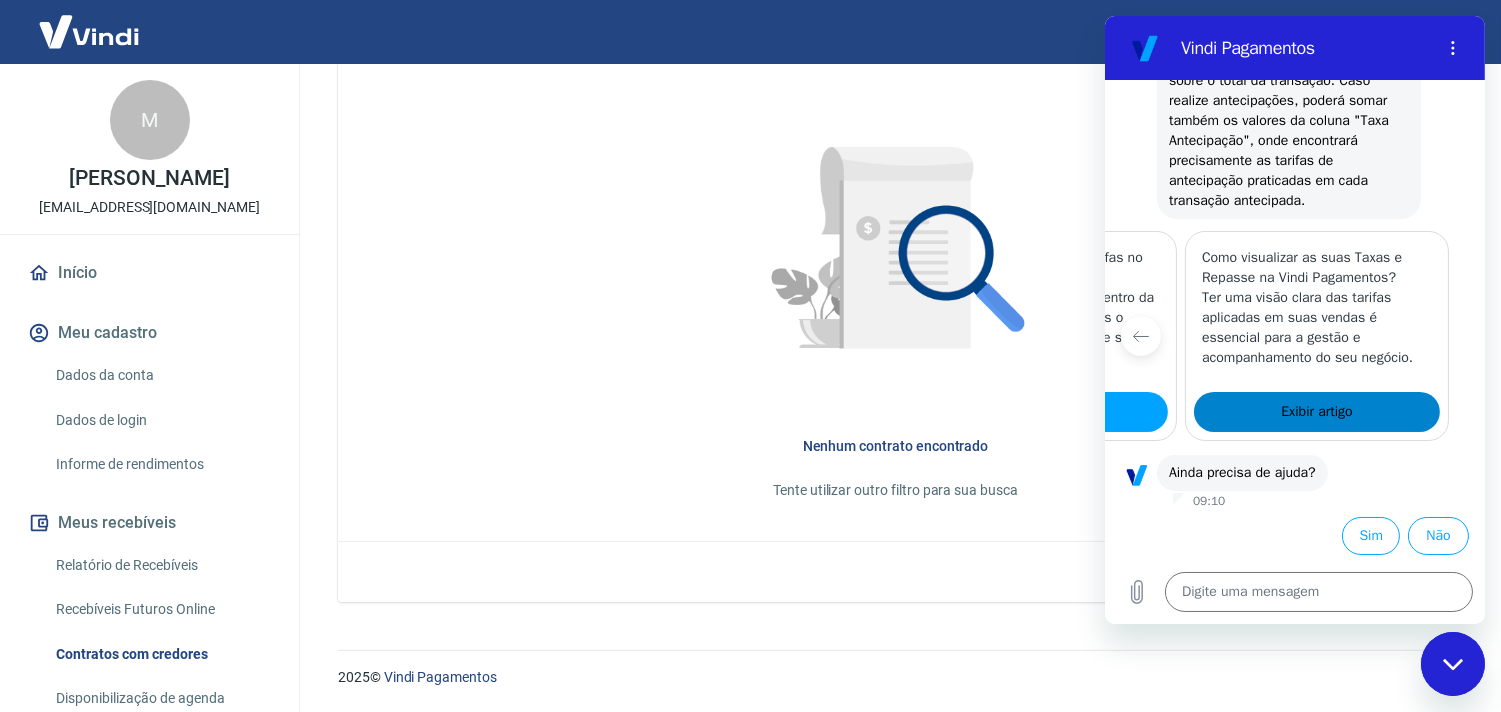 click on "Exibir artigo" at bounding box center [1315, 412] 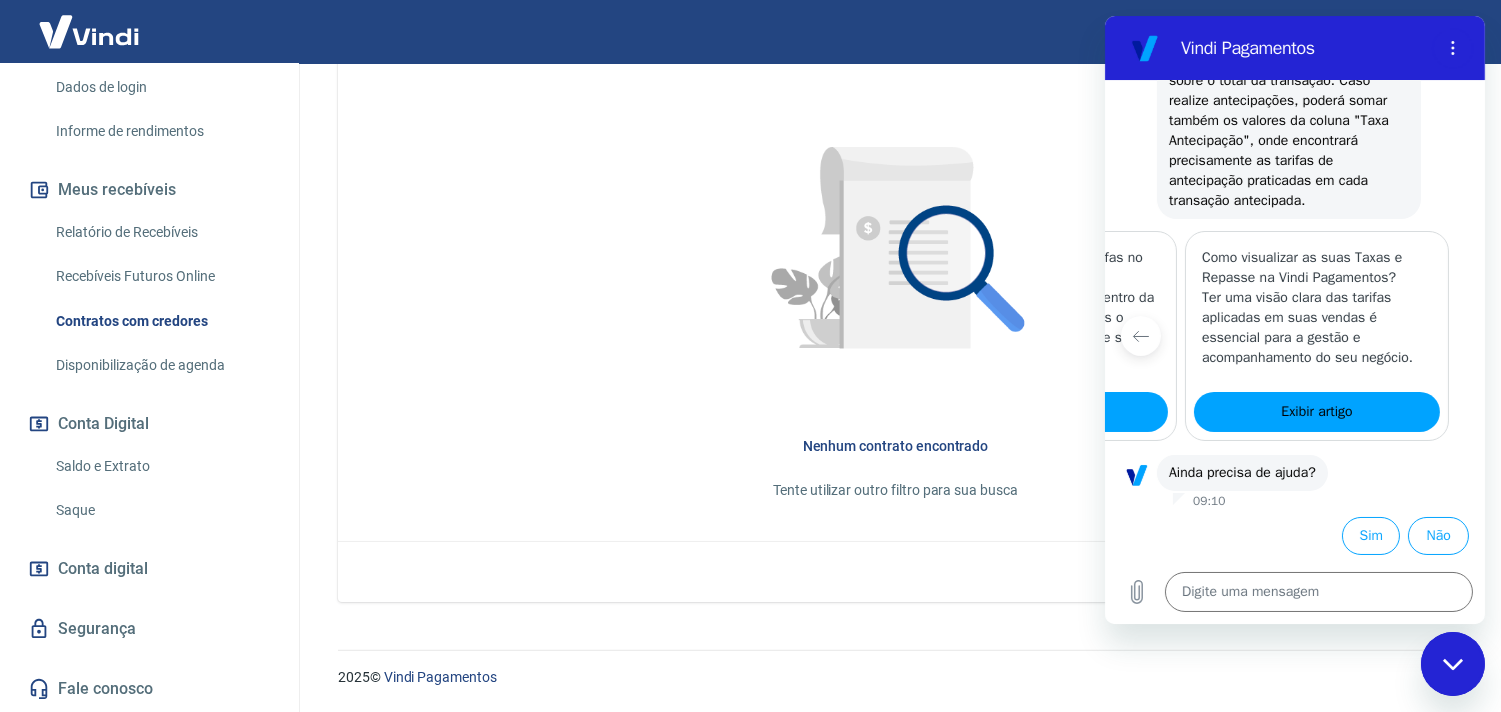 scroll, scrollTop: 0, scrollLeft: 0, axis: both 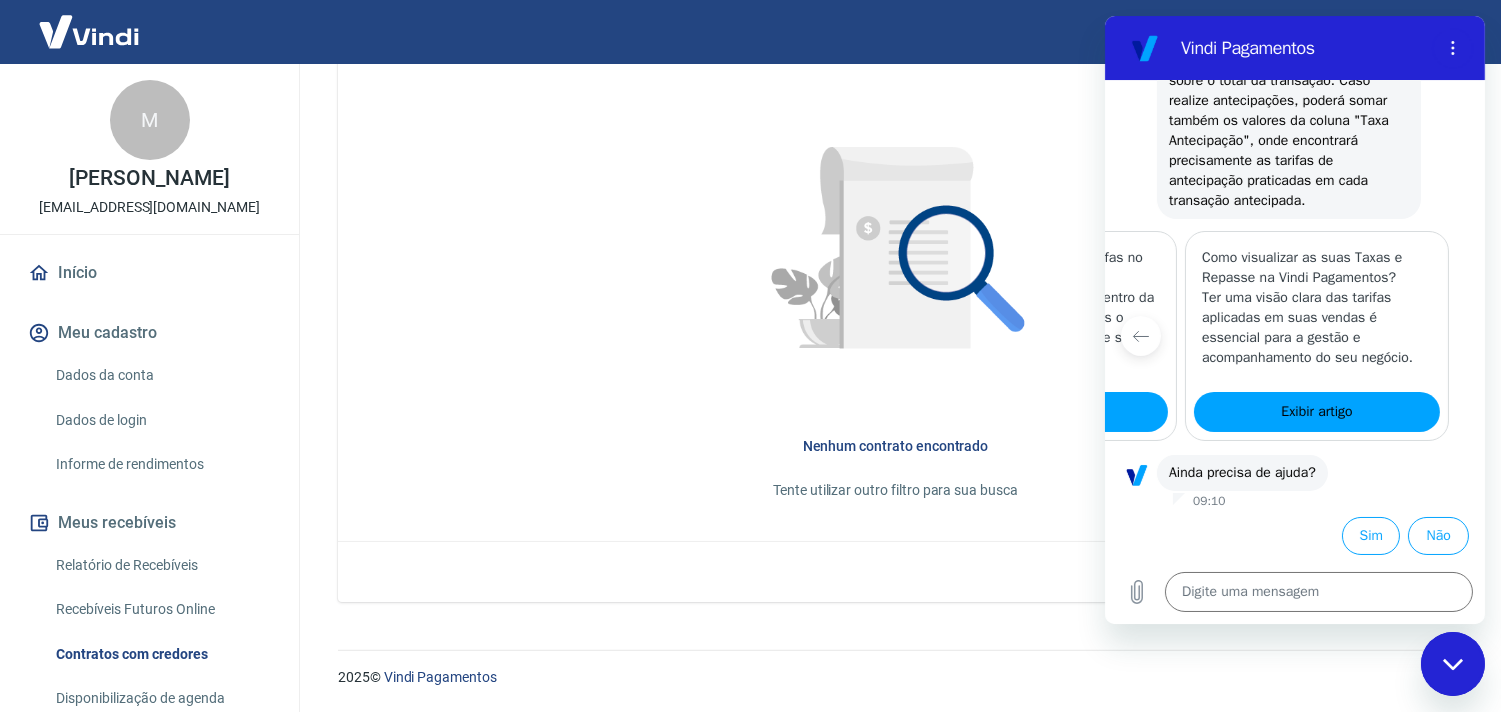 type on "x" 